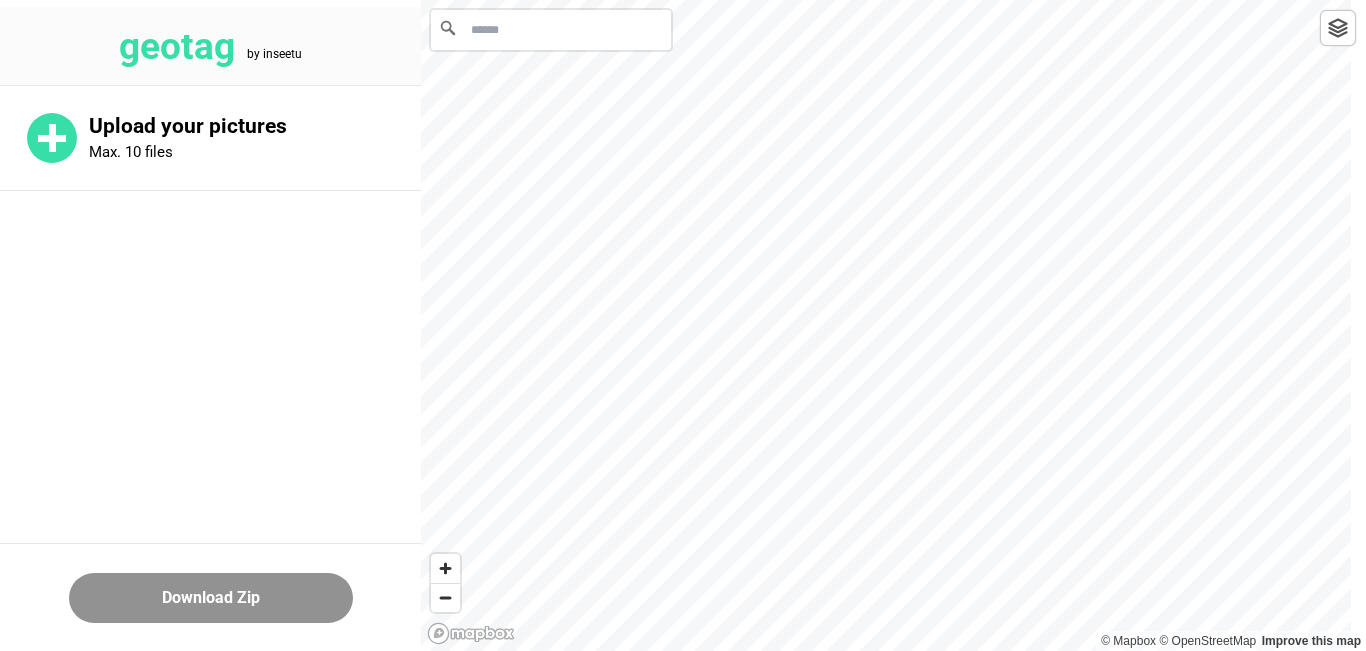 scroll, scrollTop: 0, scrollLeft: 0, axis: both 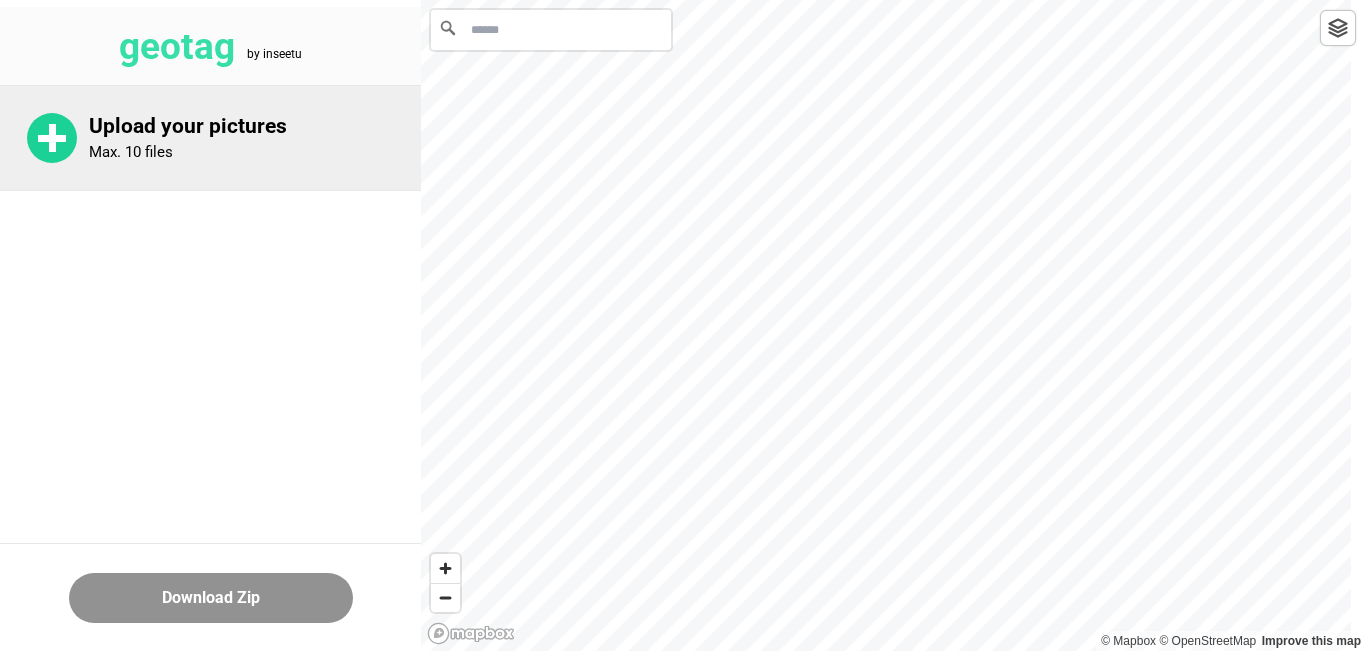 click on "Upload your pictures" at bounding box center (255, 126) 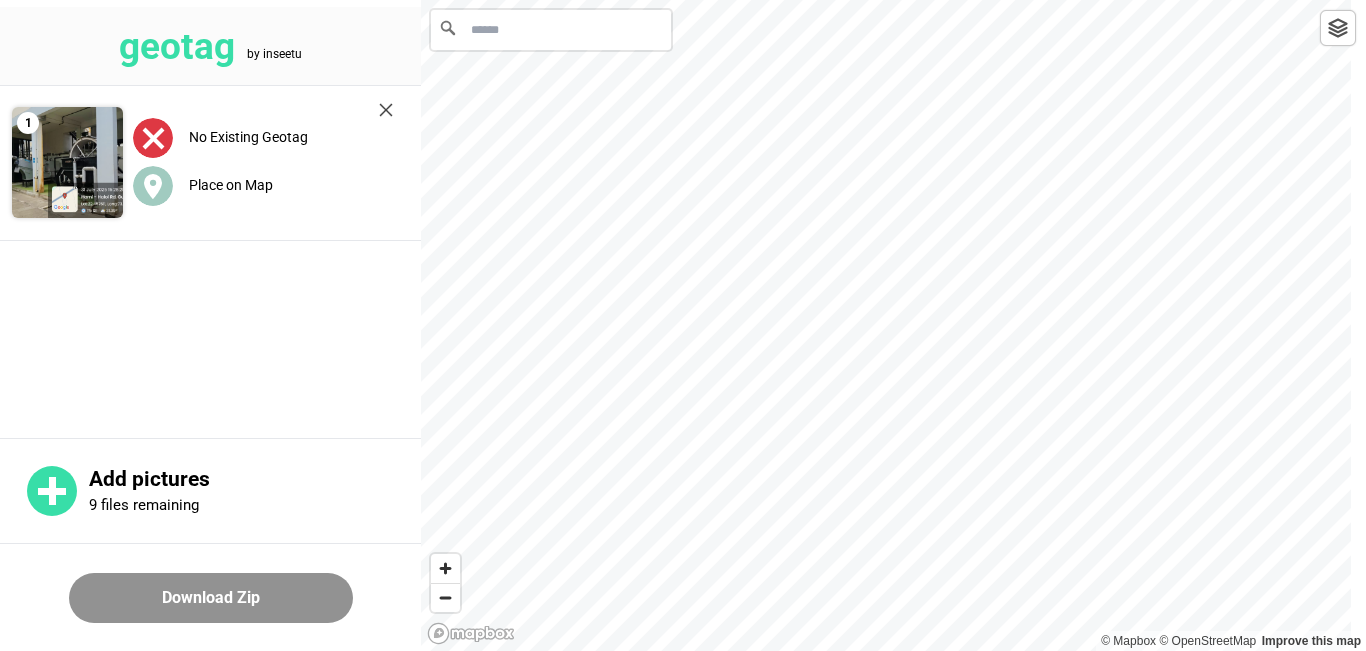 click at bounding box center (386, 110) 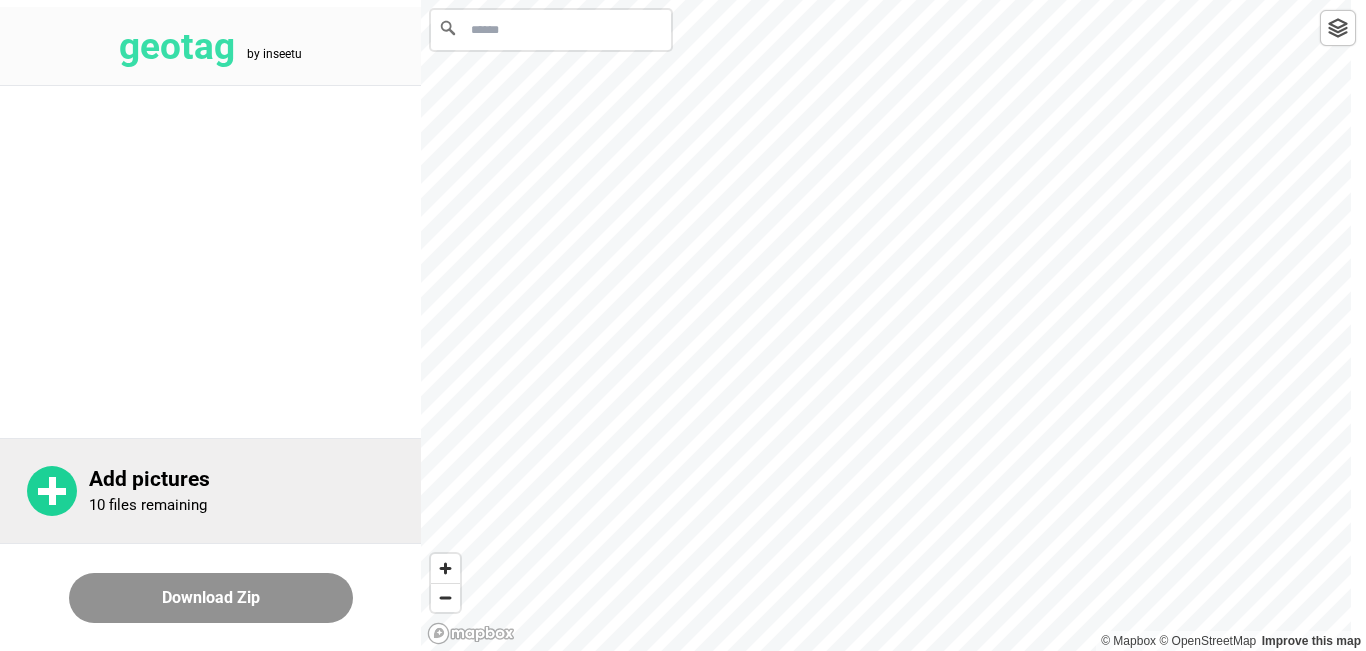 click 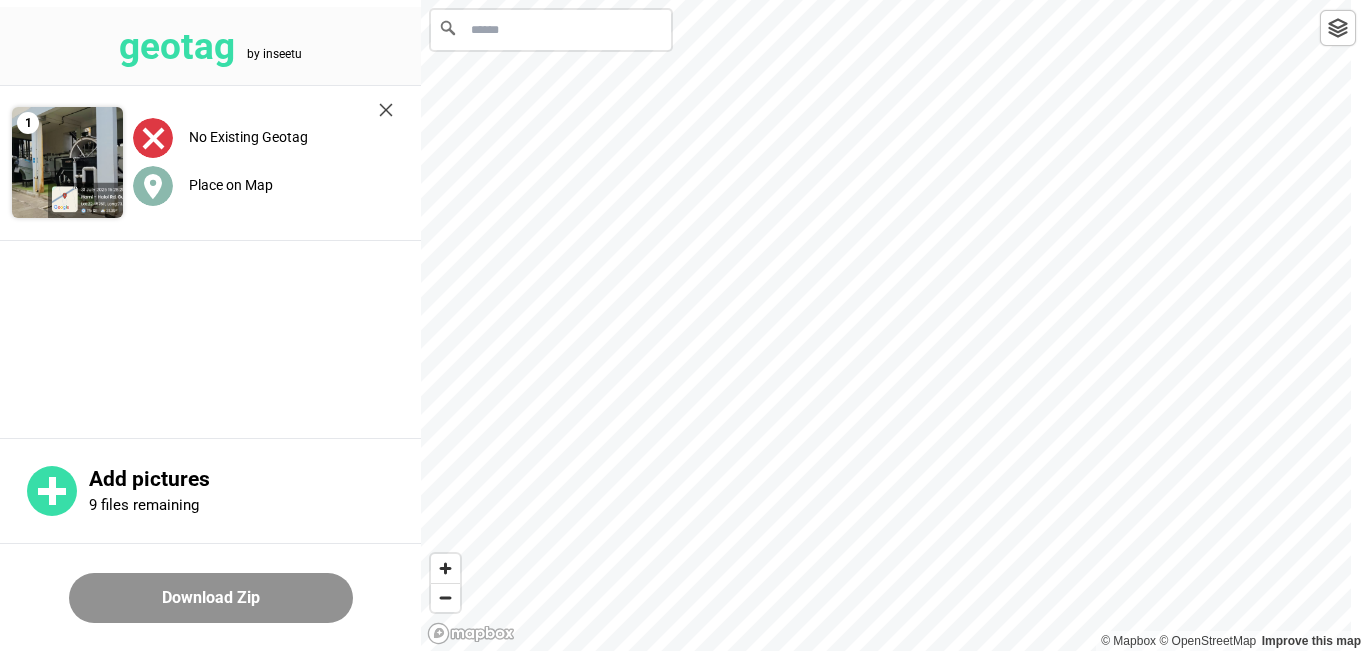 click 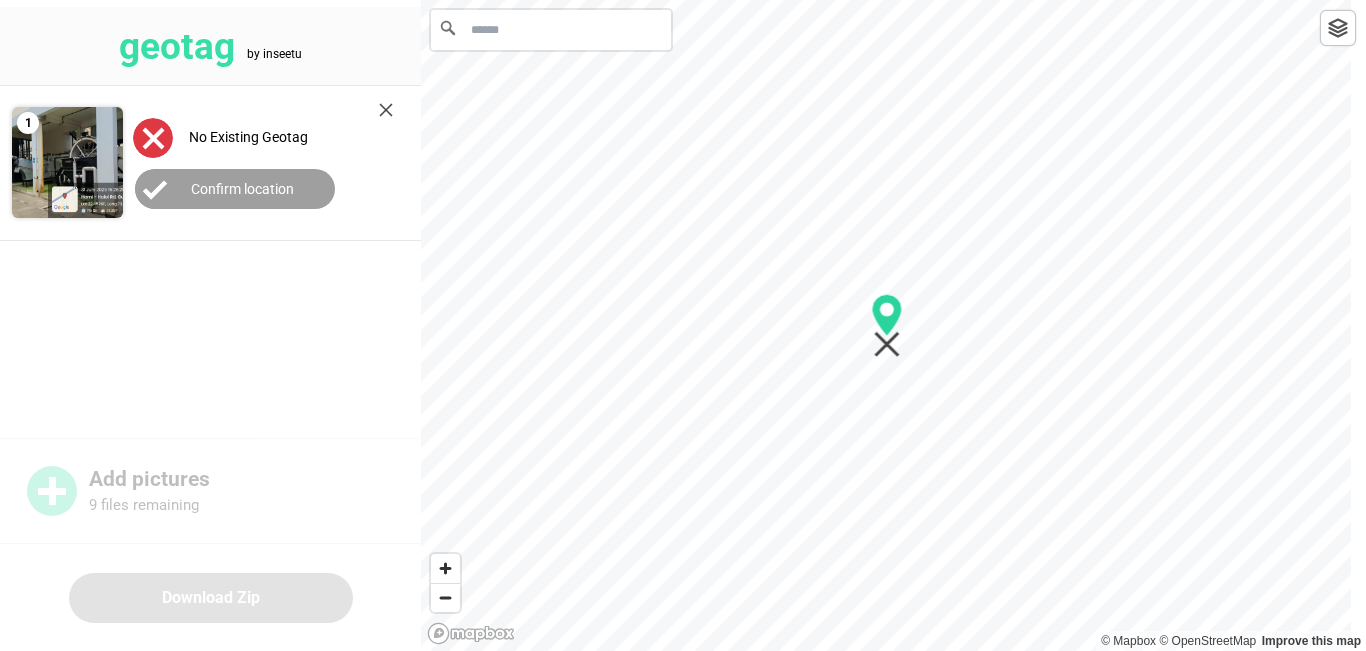 click 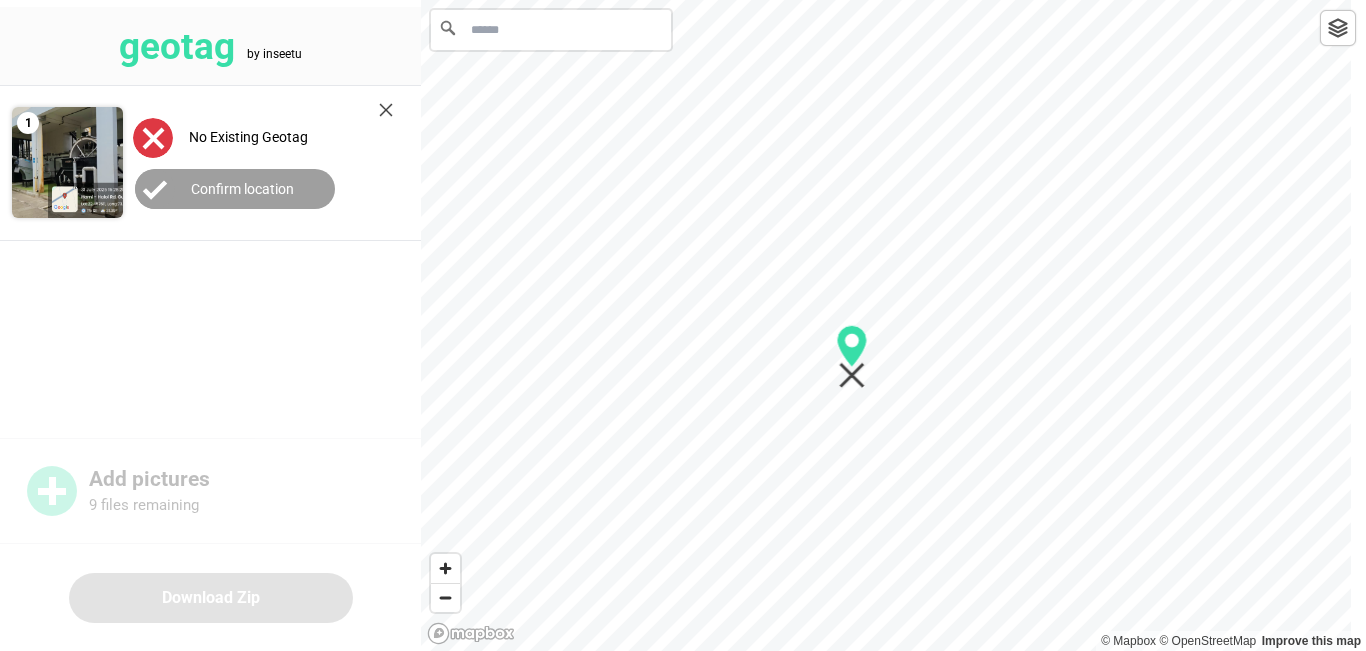 click on "Confirm location" at bounding box center [242, 189] 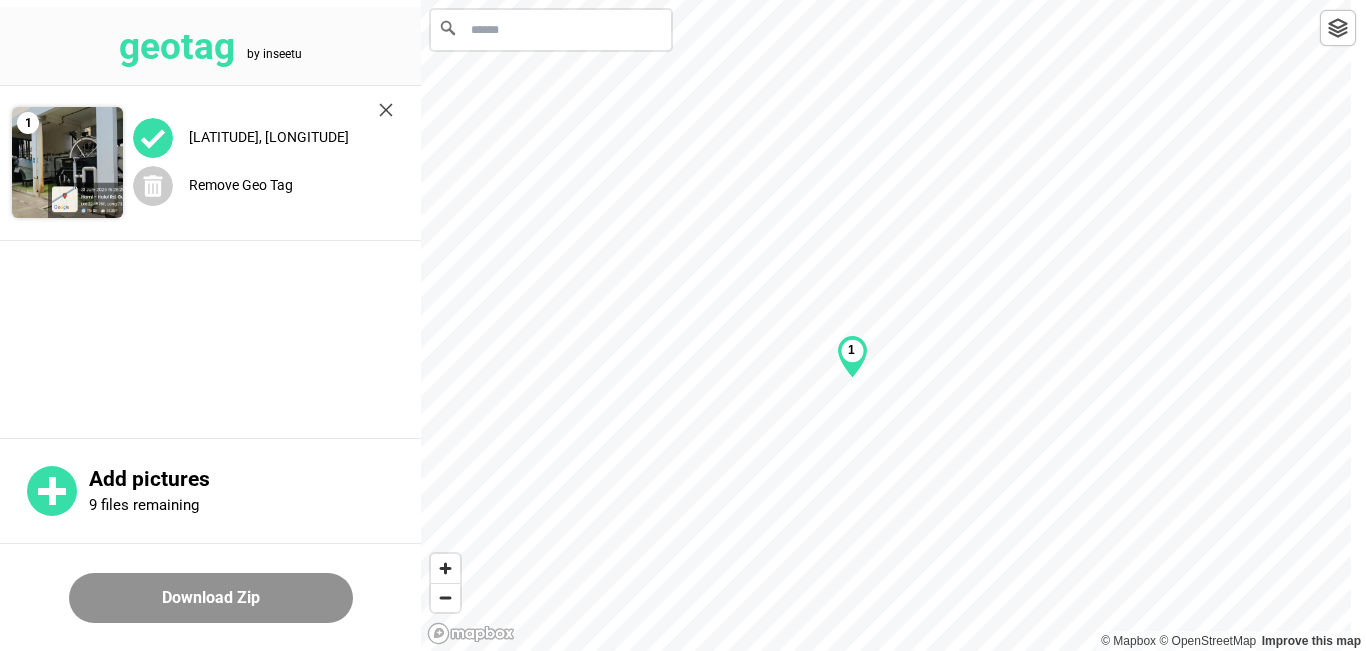 click on "[LATITUDE], [LONGITUDE]" at bounding box center (269, 137) 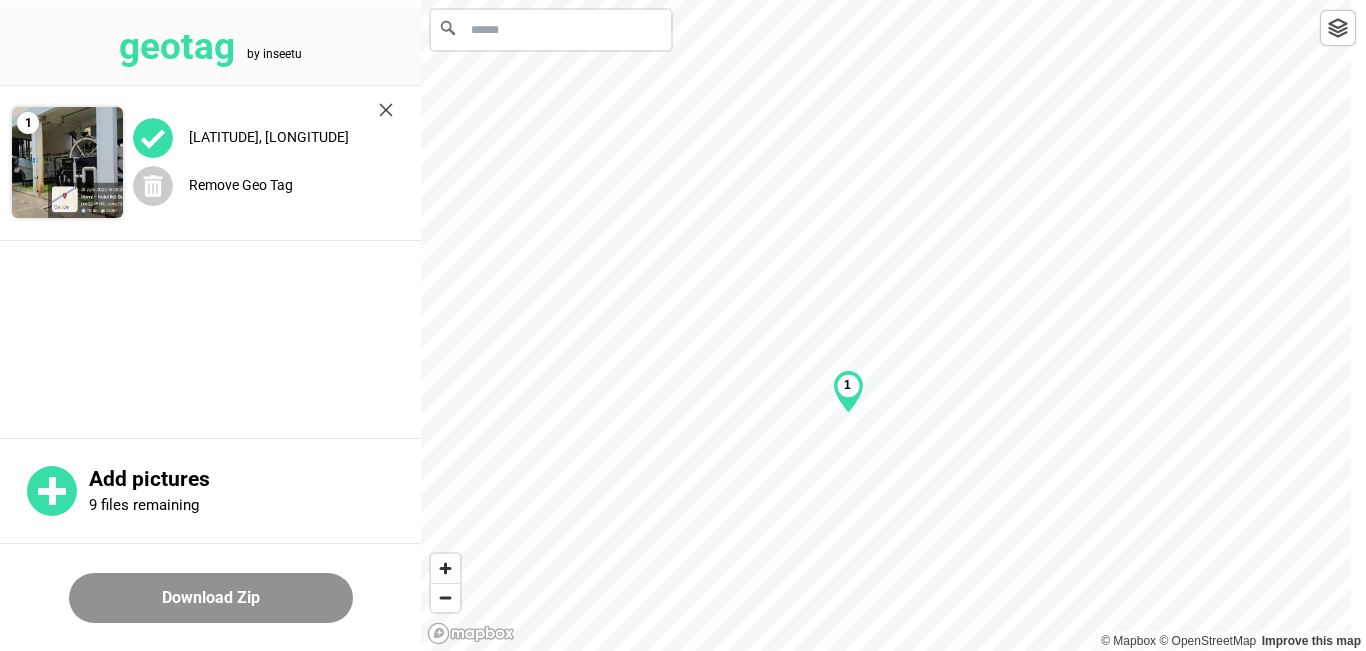 click on "1" at bounding box center [847, 385] 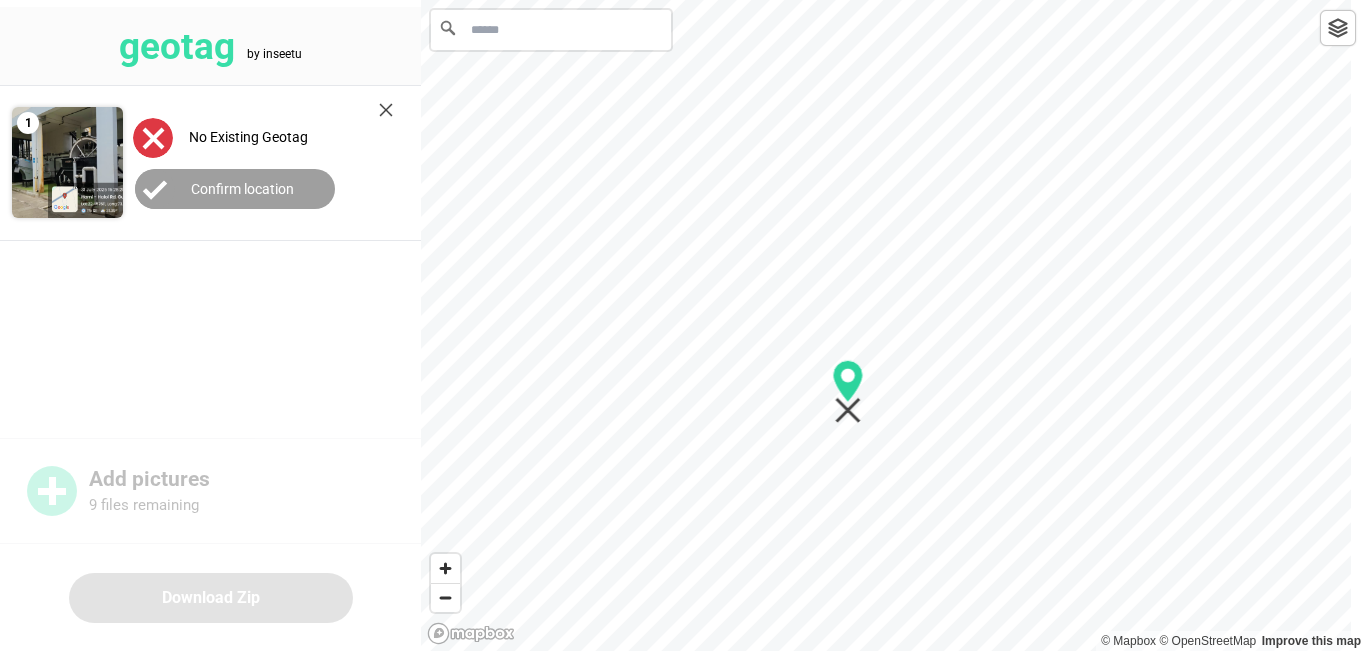 click 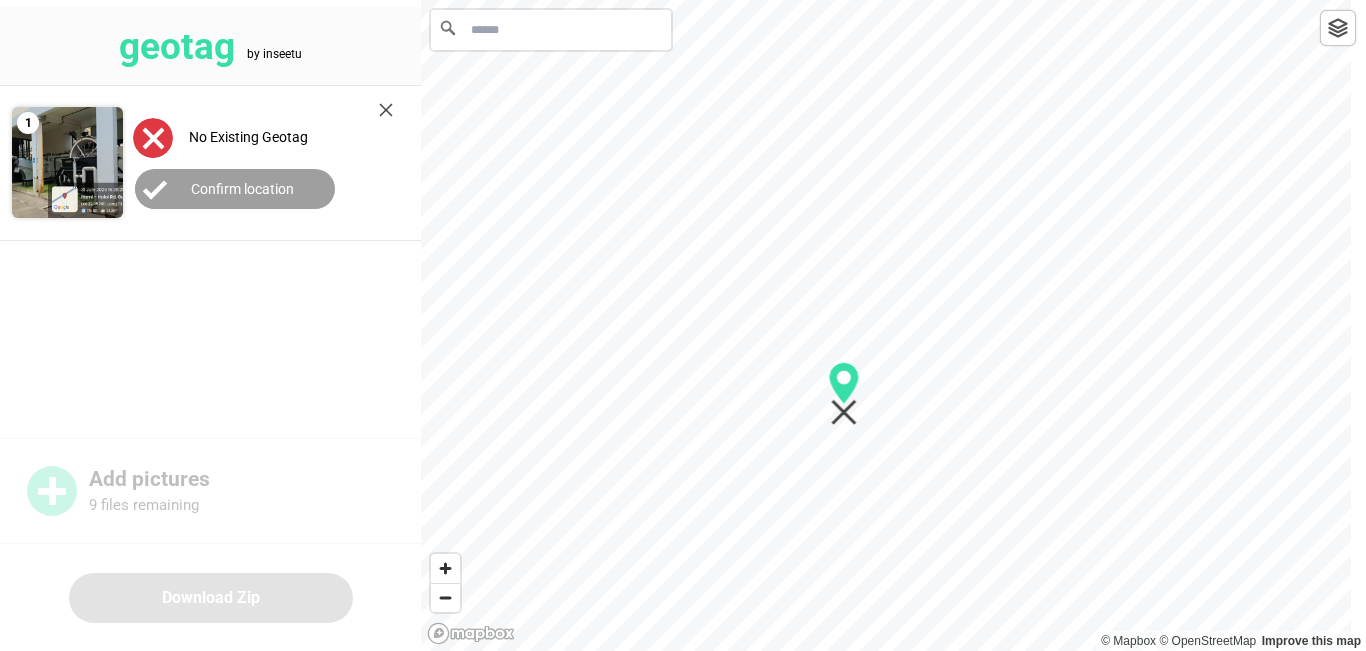 click on "Confirm location" at bounding box center (235, 189) 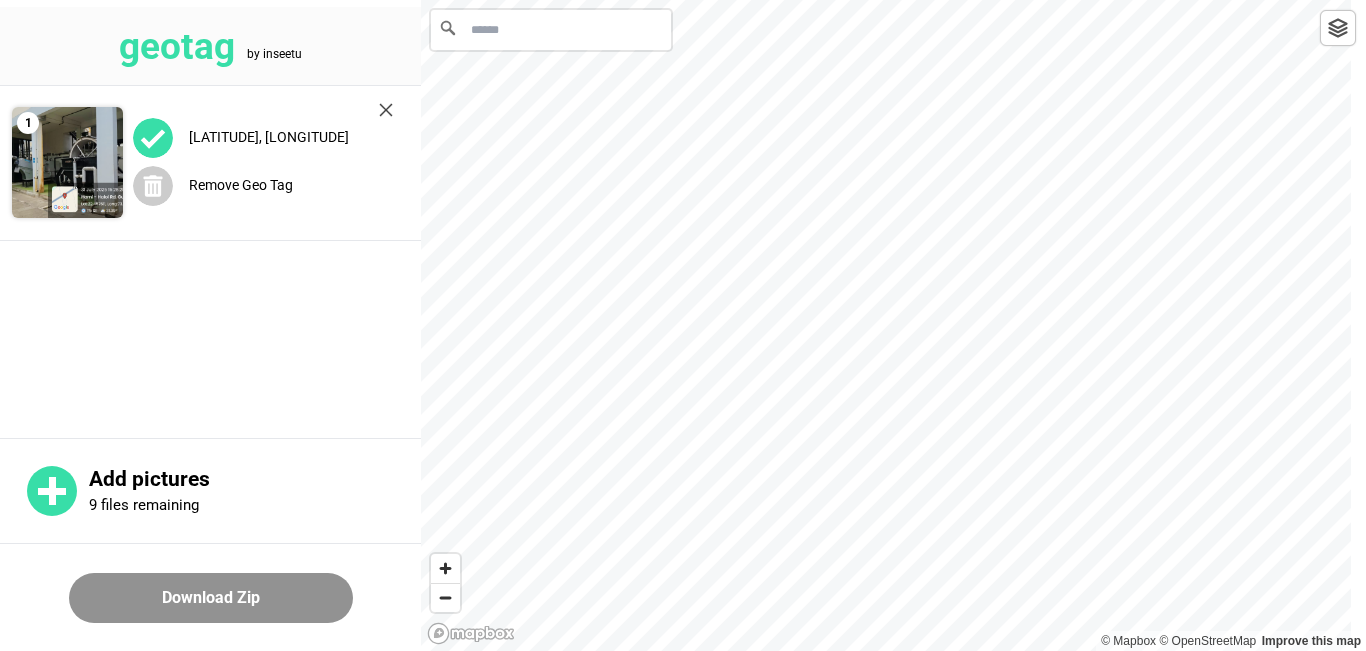 click on "geotag by inseetu 1  40.698042, -74.06627 Remove Geo Tag  Add pictures 9 files remaining  Download Zip  1 © Mapbox   © OpenStreetMap   Improve this map" at bounding box center [683, 0] 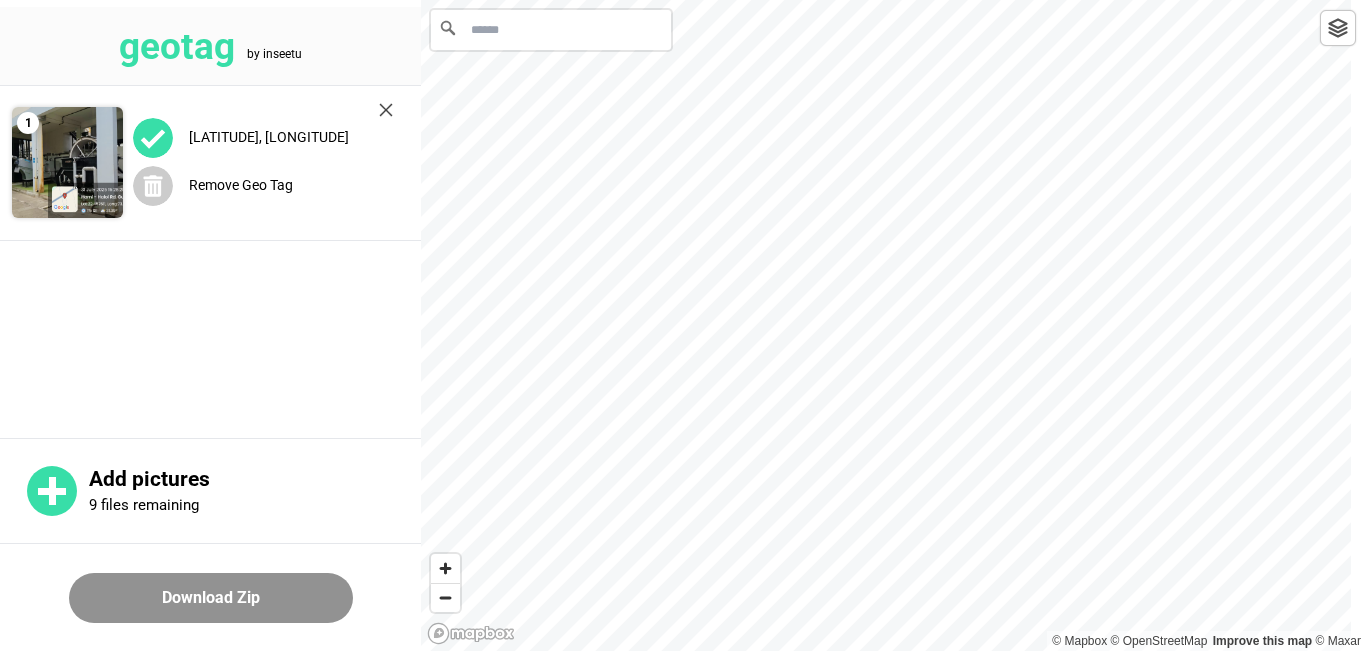 click on "geotag by inseetu 1  40.698042, -74.06627 Remove Geo Tag  Add pictures 9 files remaining  Download Zip  1 © Mapbox   © OpenStreetMap   Improve this map   © Maxar" at bounding box center [683, 0] 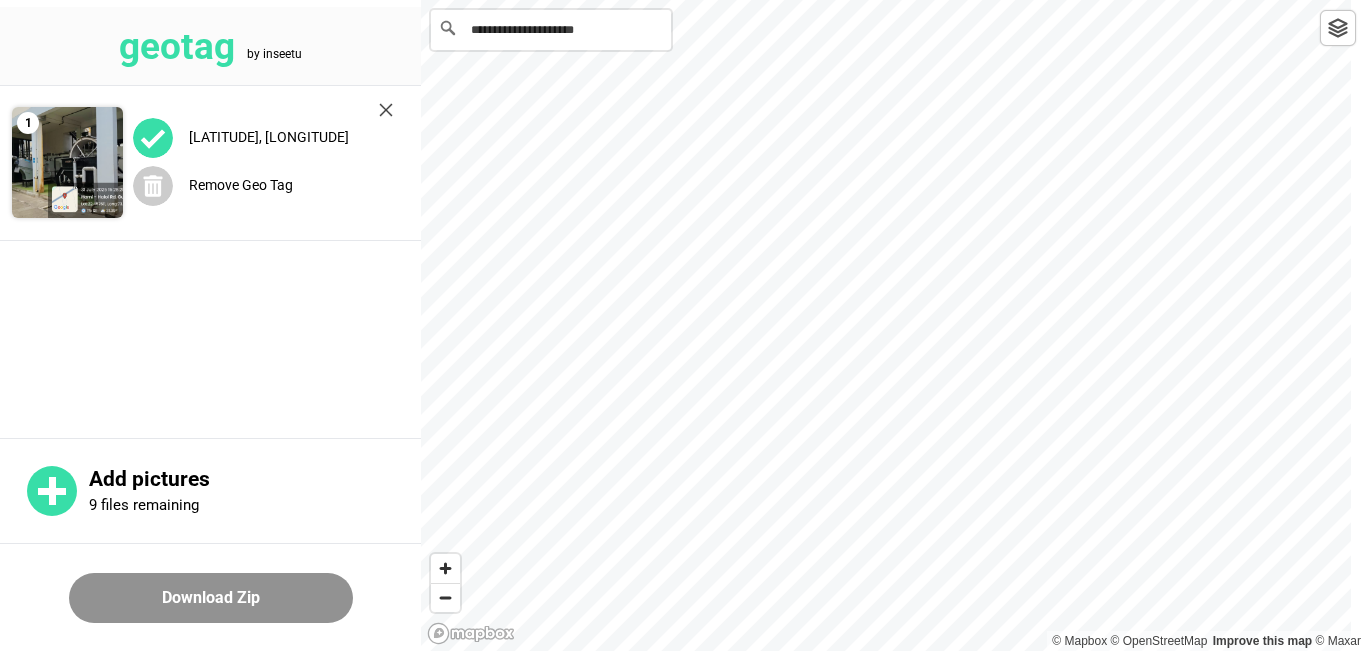 drag, startPoint x: 495, startPoint y: 26, endPoint x: 380, endPoint y: 36, distance: 115.43397 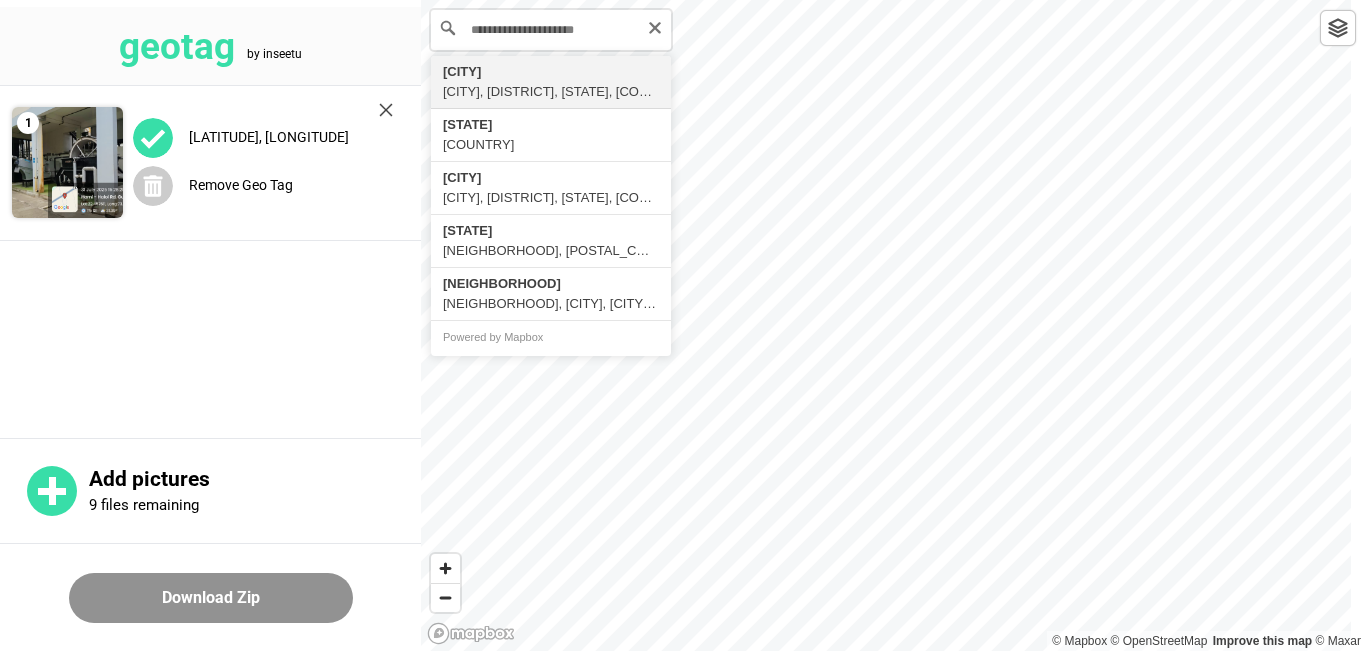 type on "**********" 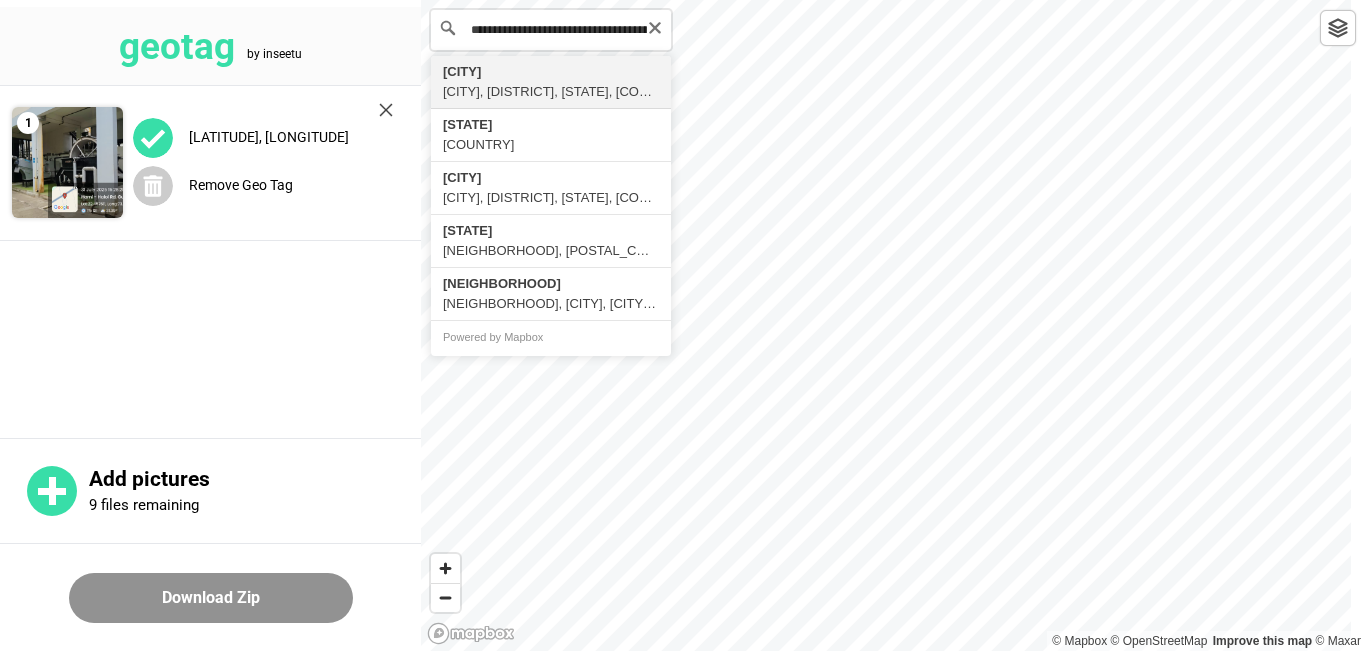 scroll, scrollTop: 0, scrollLeft: 0, axis: both 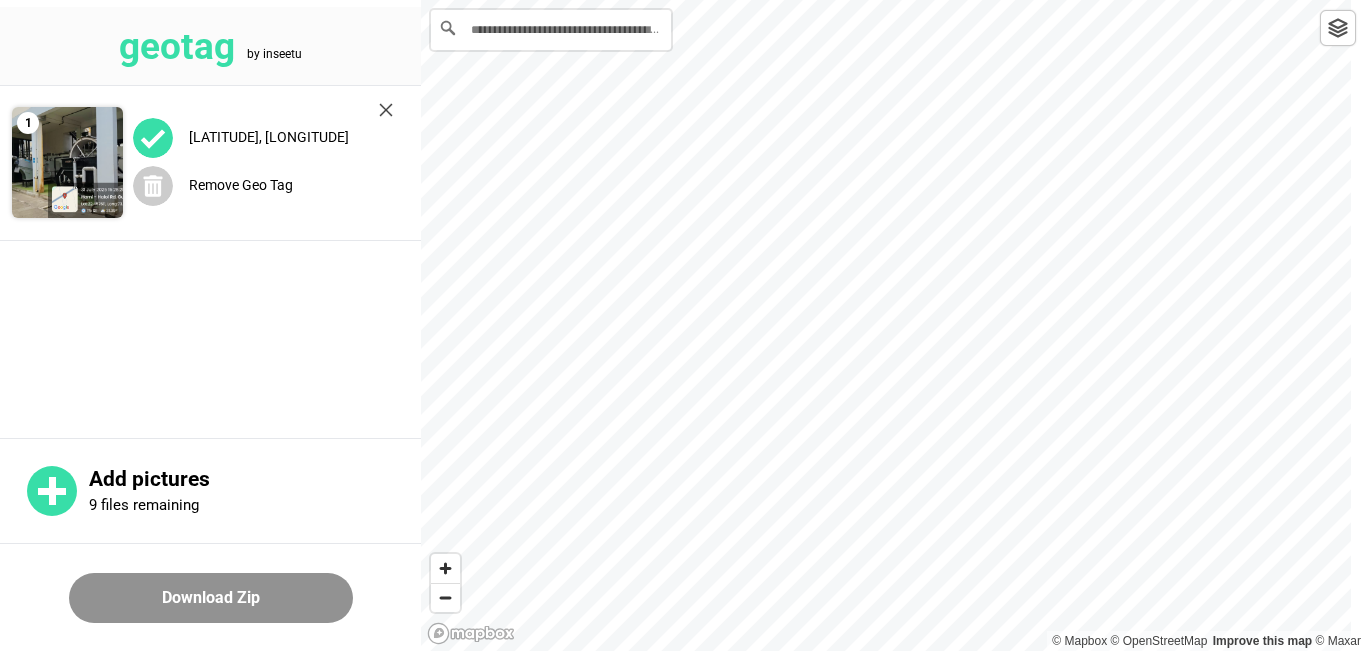 click on "**********" at bounding box center (683, 0) 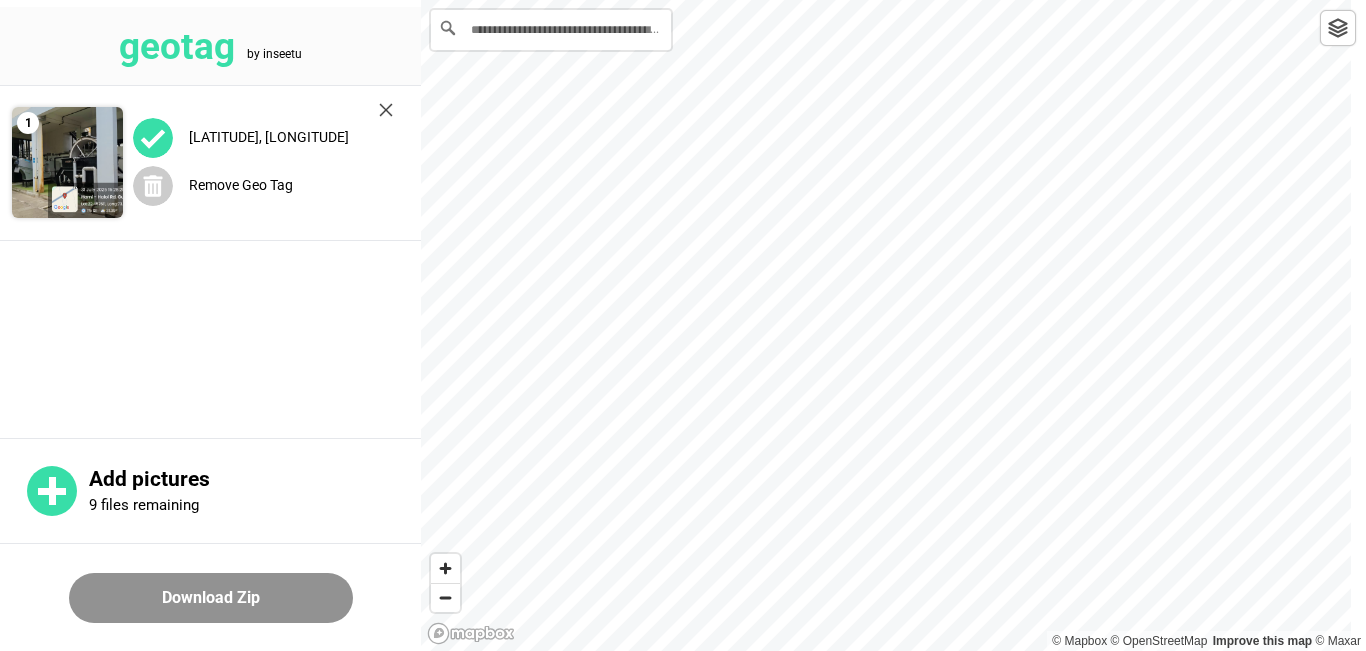 click on "**********" at bounding box center (683, 0) 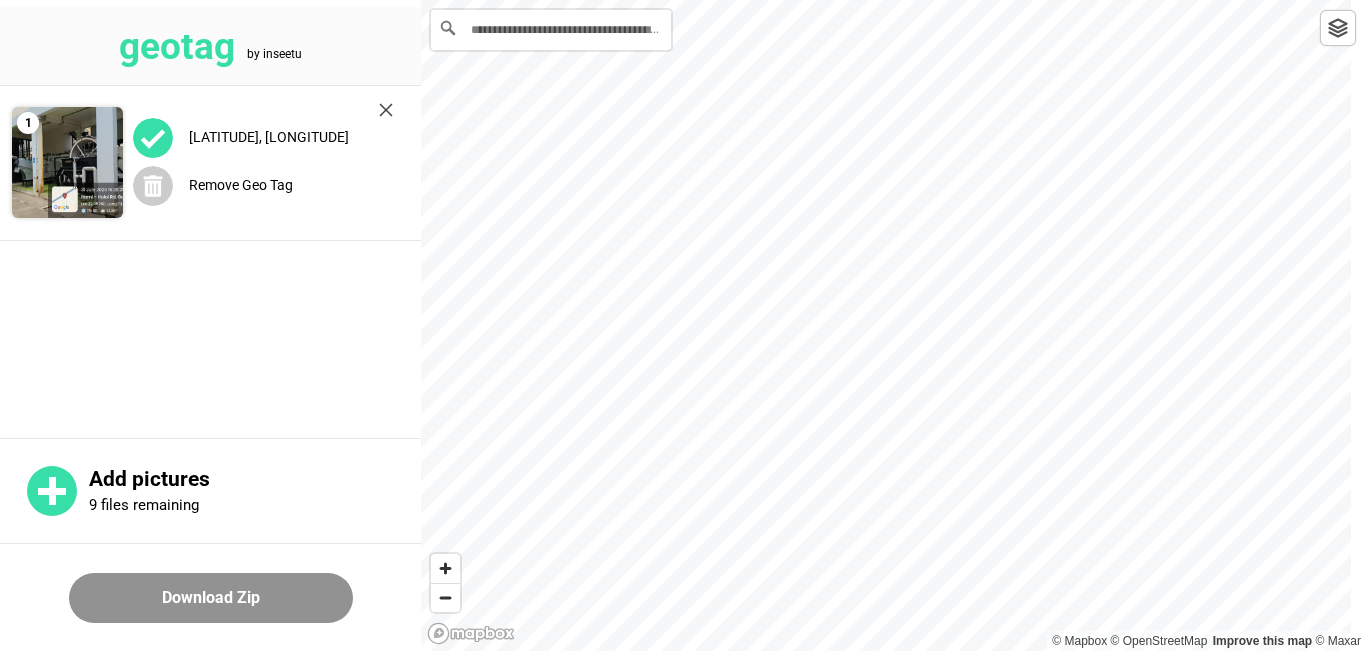 click on "**********" at bounding box center [683, 0] 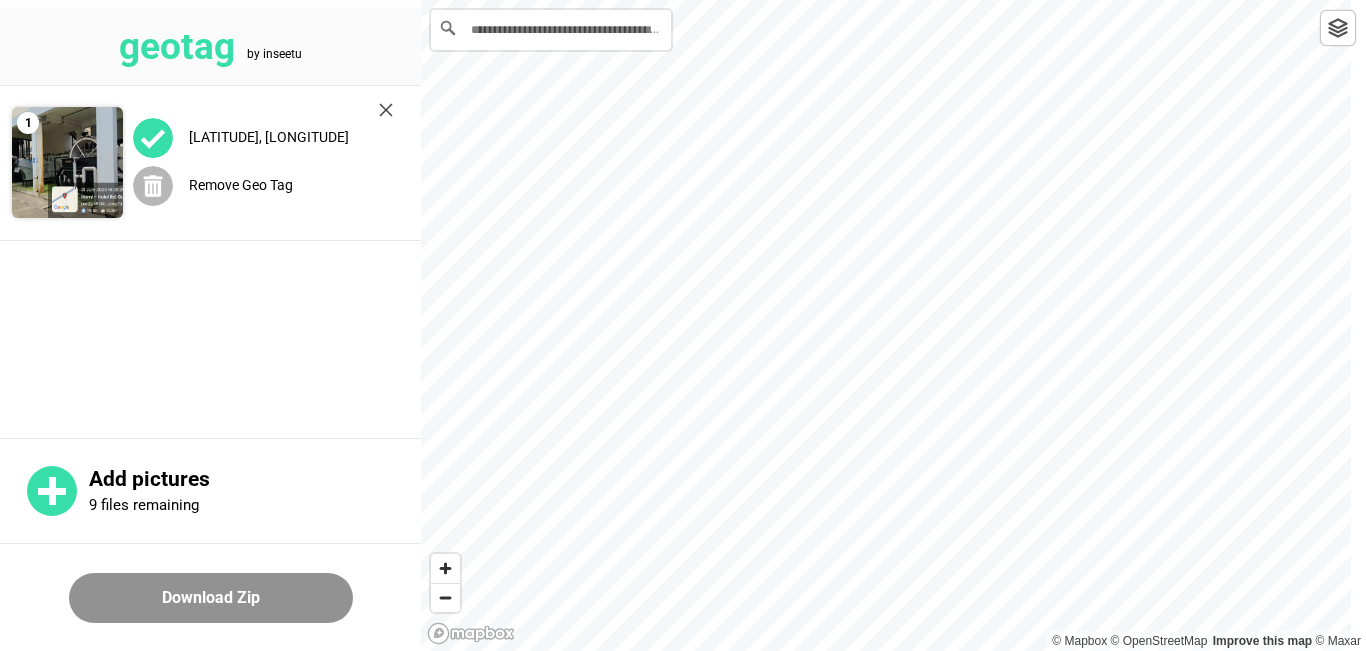 click 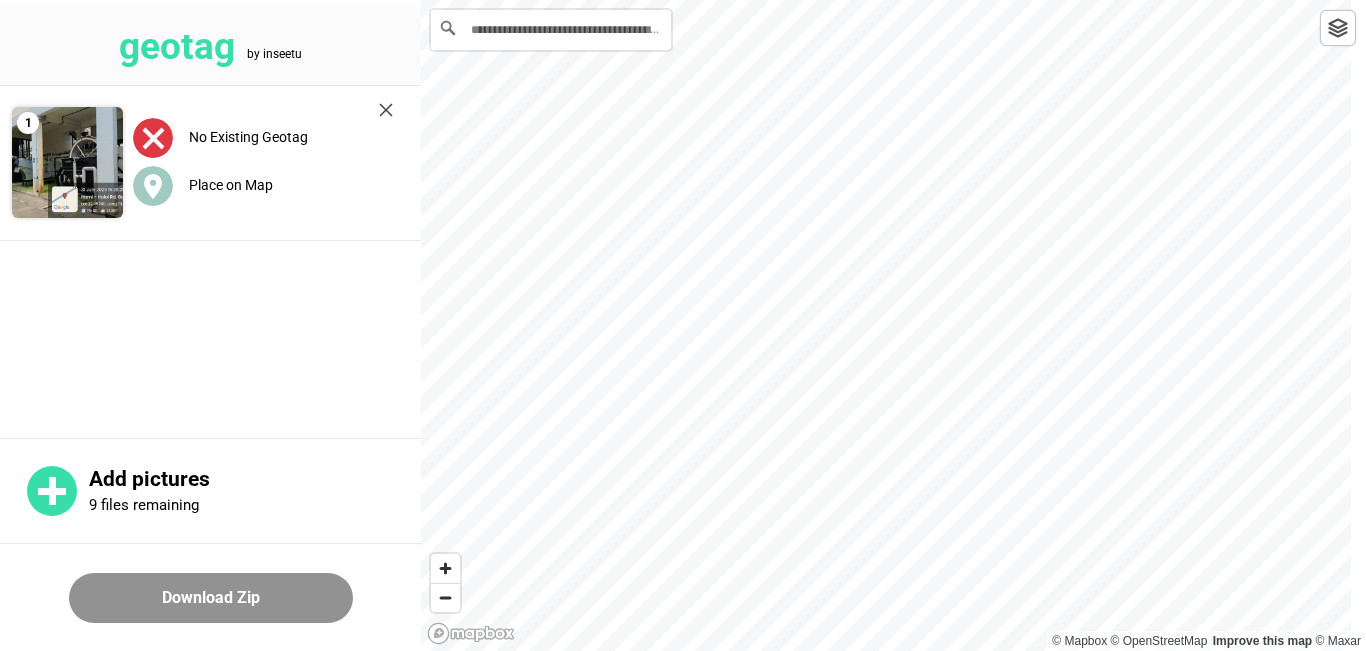 drag, startPoint x: 311, startPoint y: 376, endPoint x: 299, endPoint y: 367, distance: 15 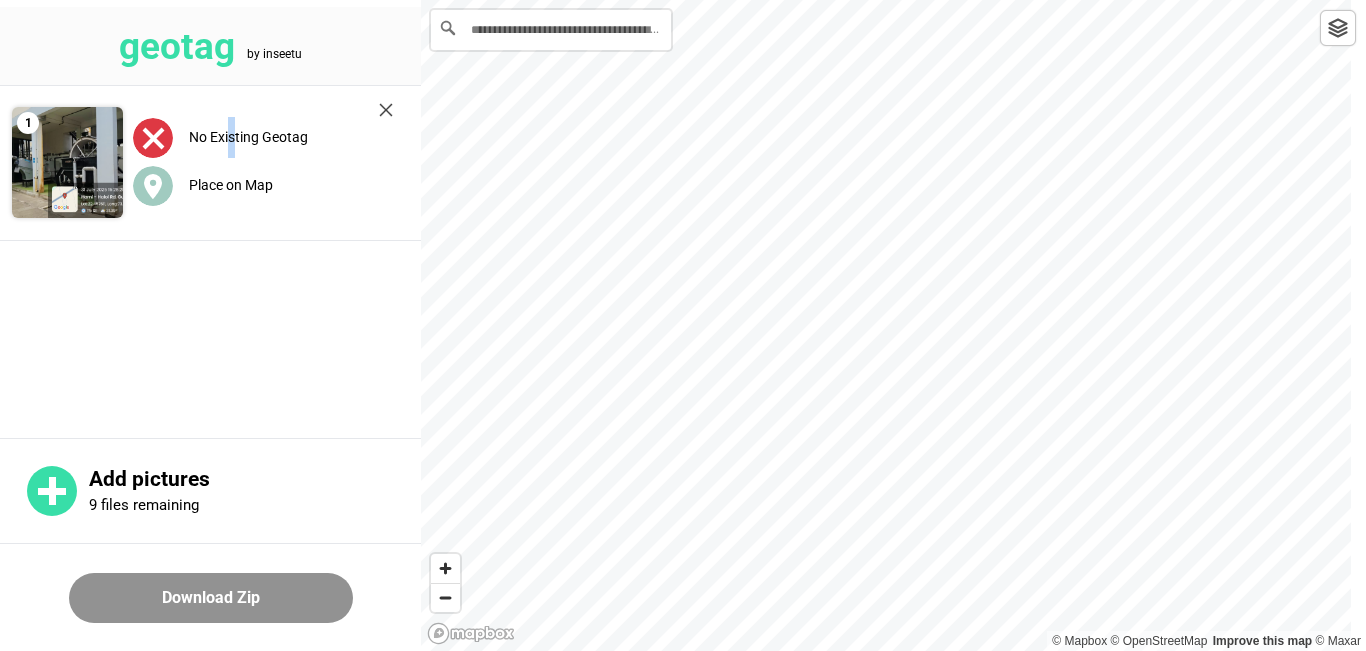 click on "No Existing Geotag" at bounding box center [248, 137] 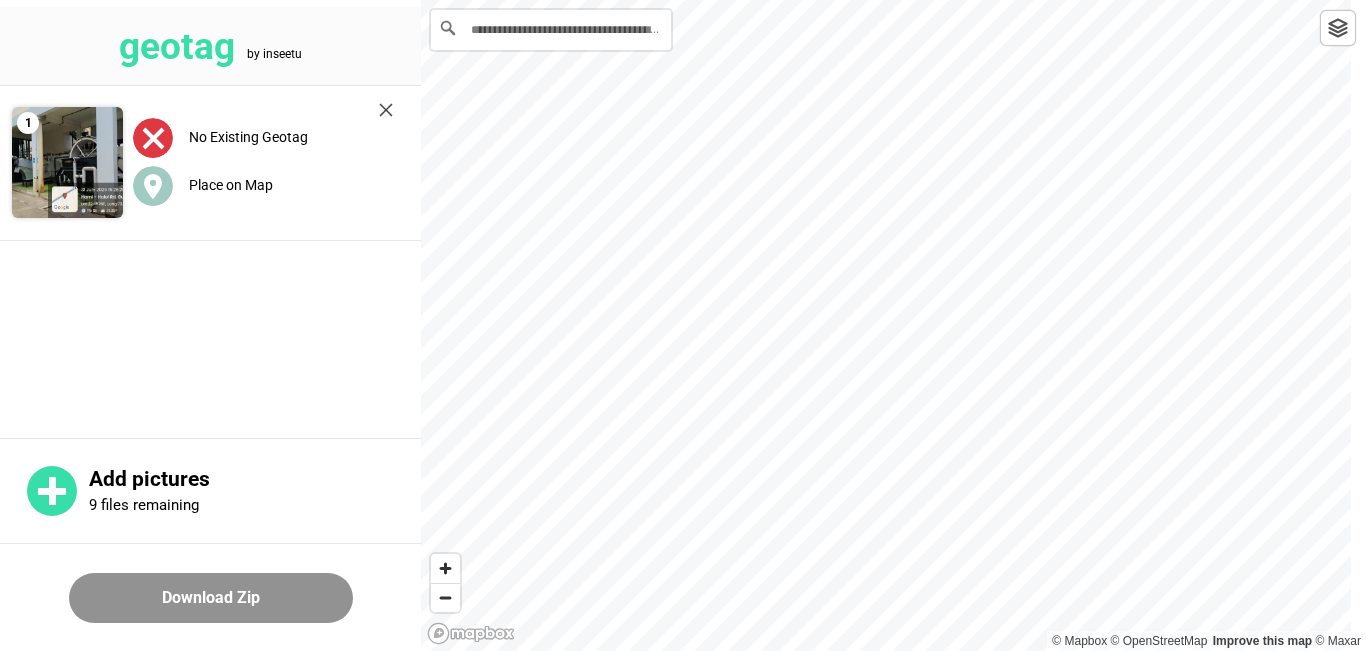 click on "No Existing Geotag Place on Map" at bounding box center [263, 163] 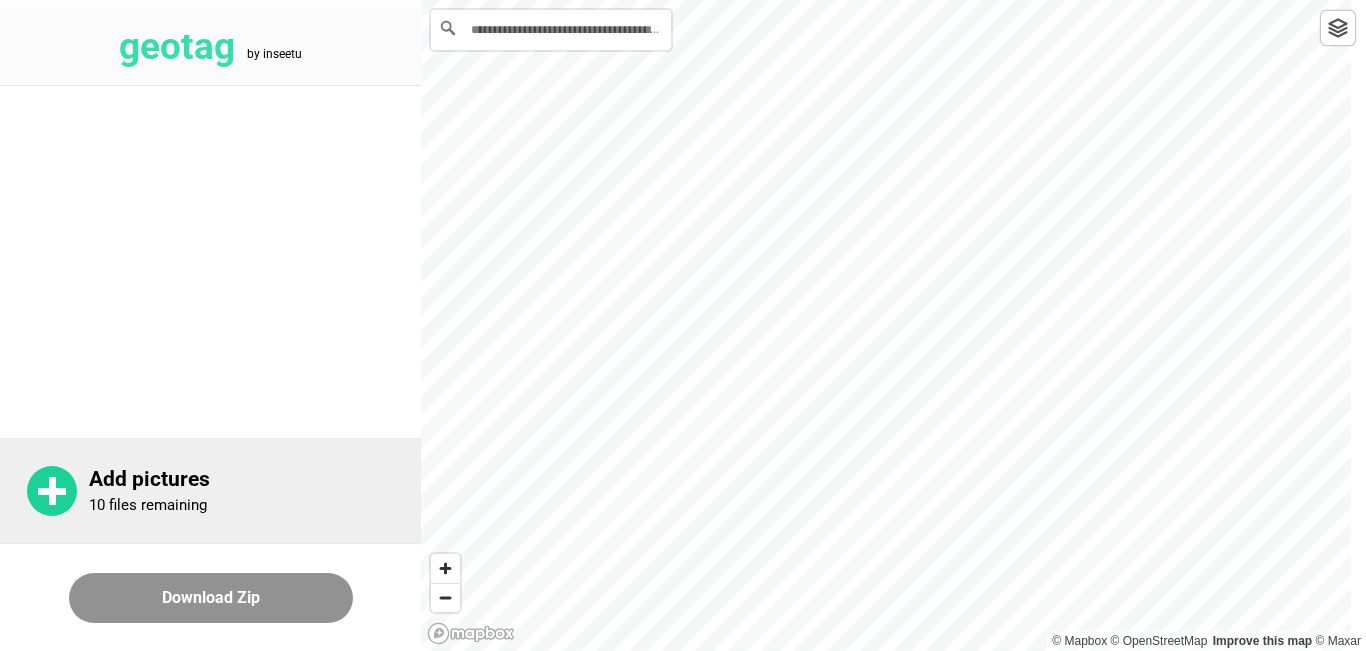click on "Add pictures" at bounding box center (255, 479) 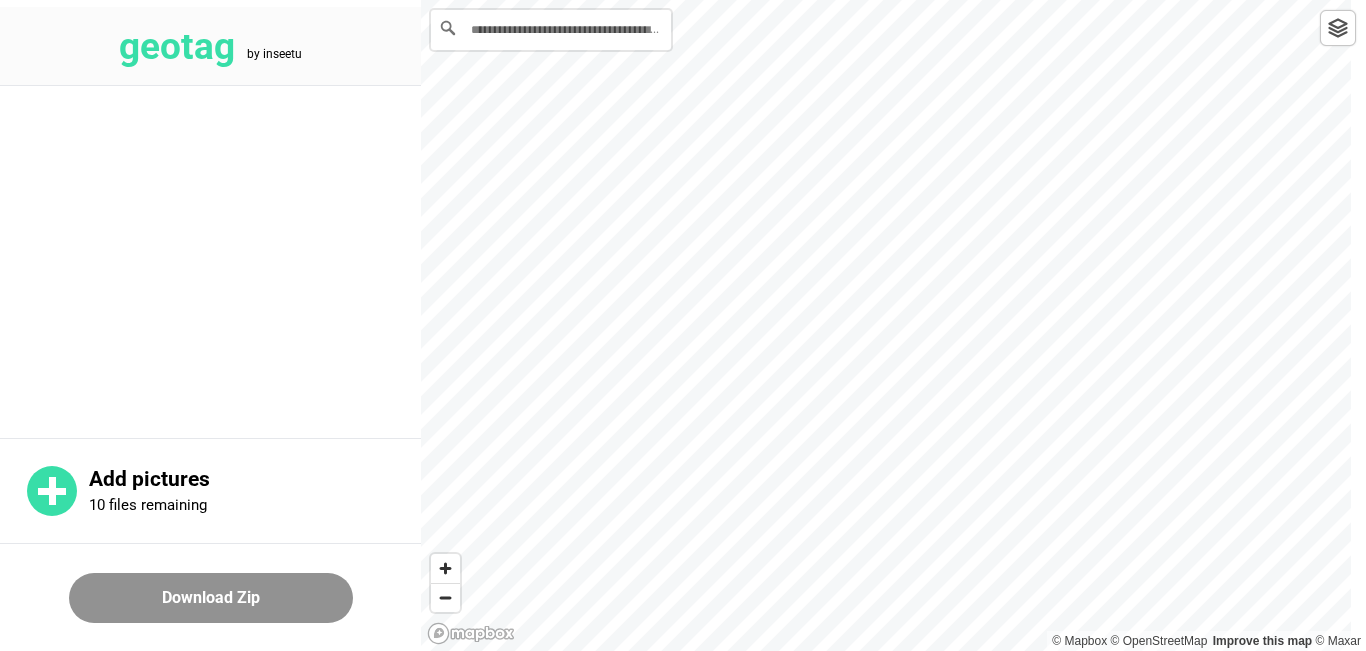 click on "Download Zip" at bounding box center (211, 598) 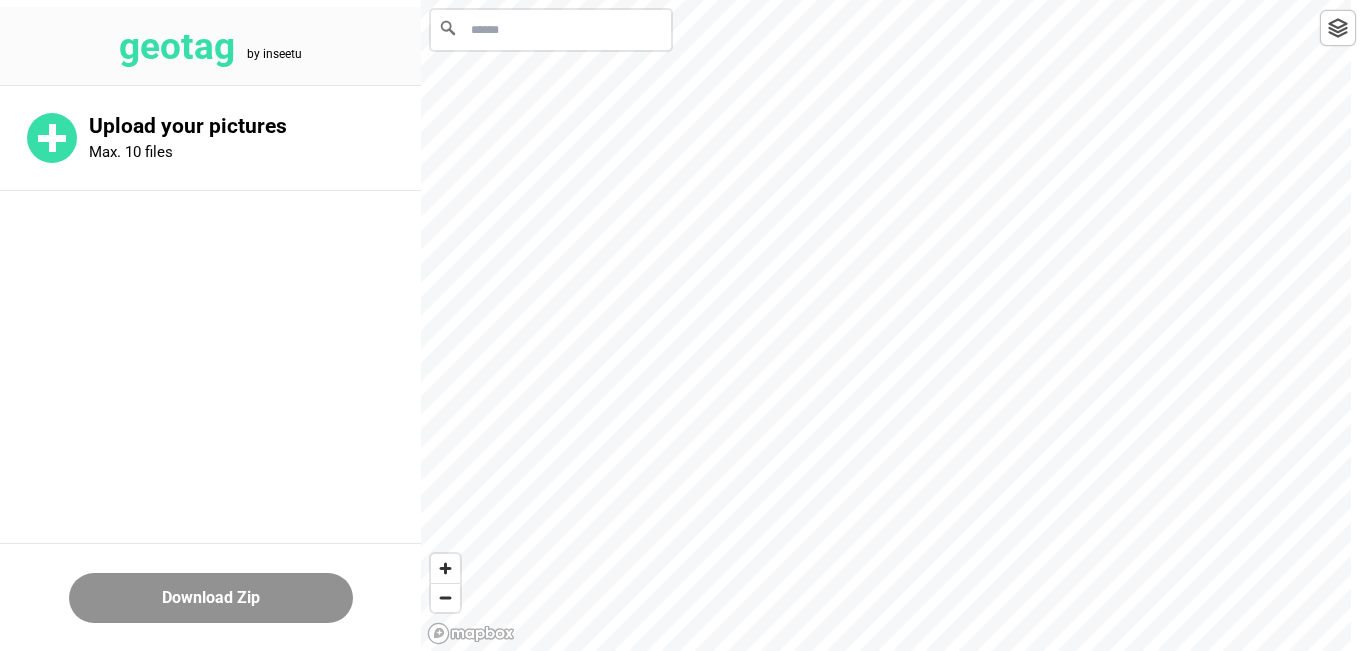 scroll, scrollTop: 0, scrollLeft: 0, axis: both 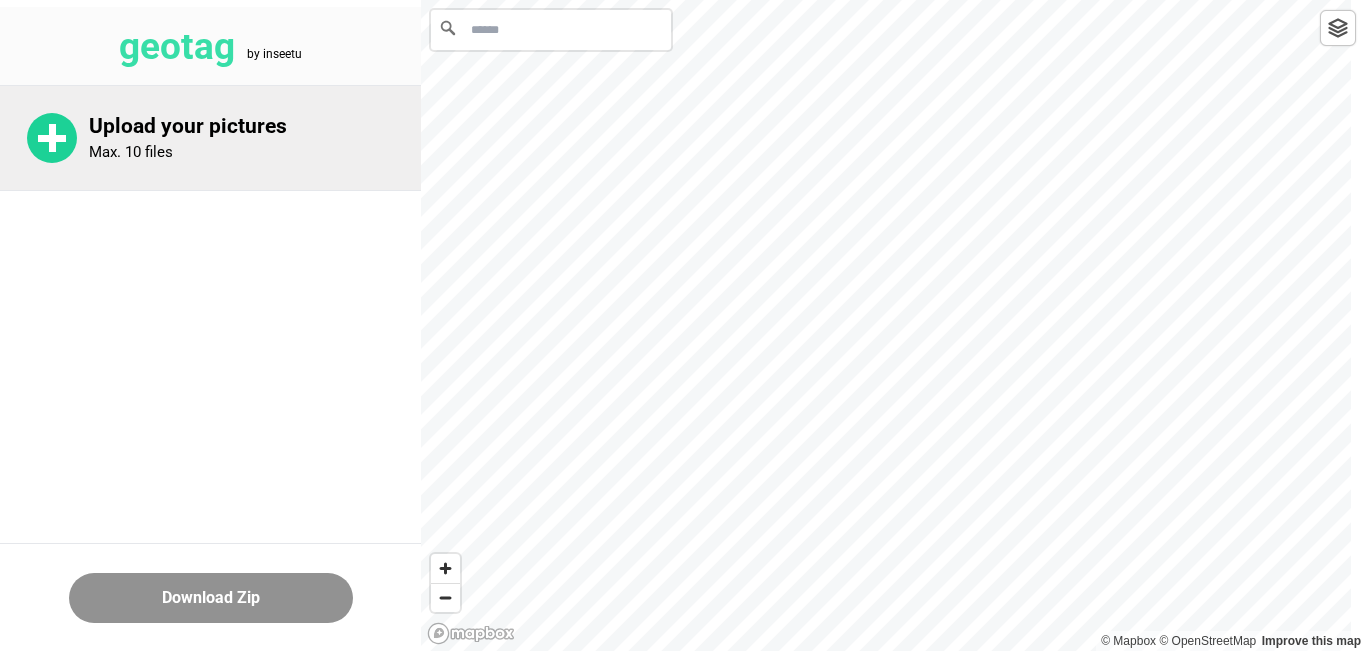 click on "Upload your pictures" at bounding box center [255, 126] 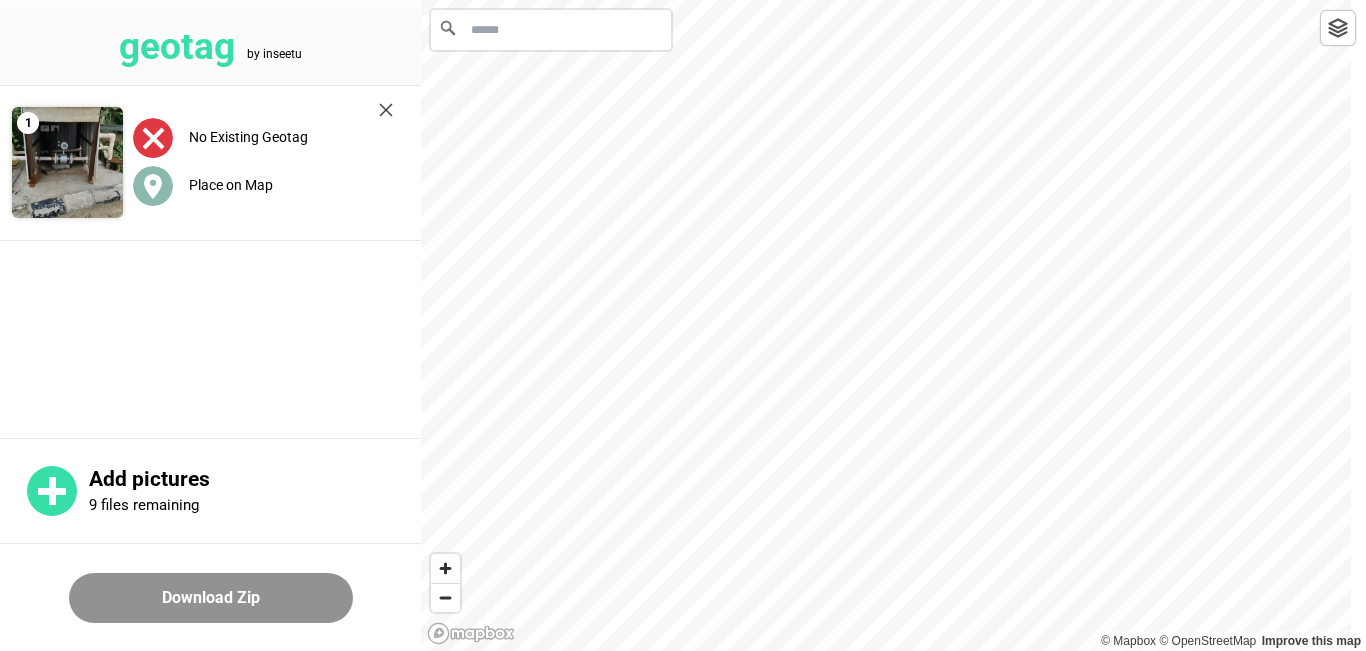 click on "Place on Map" at bounding box center [203, 185] 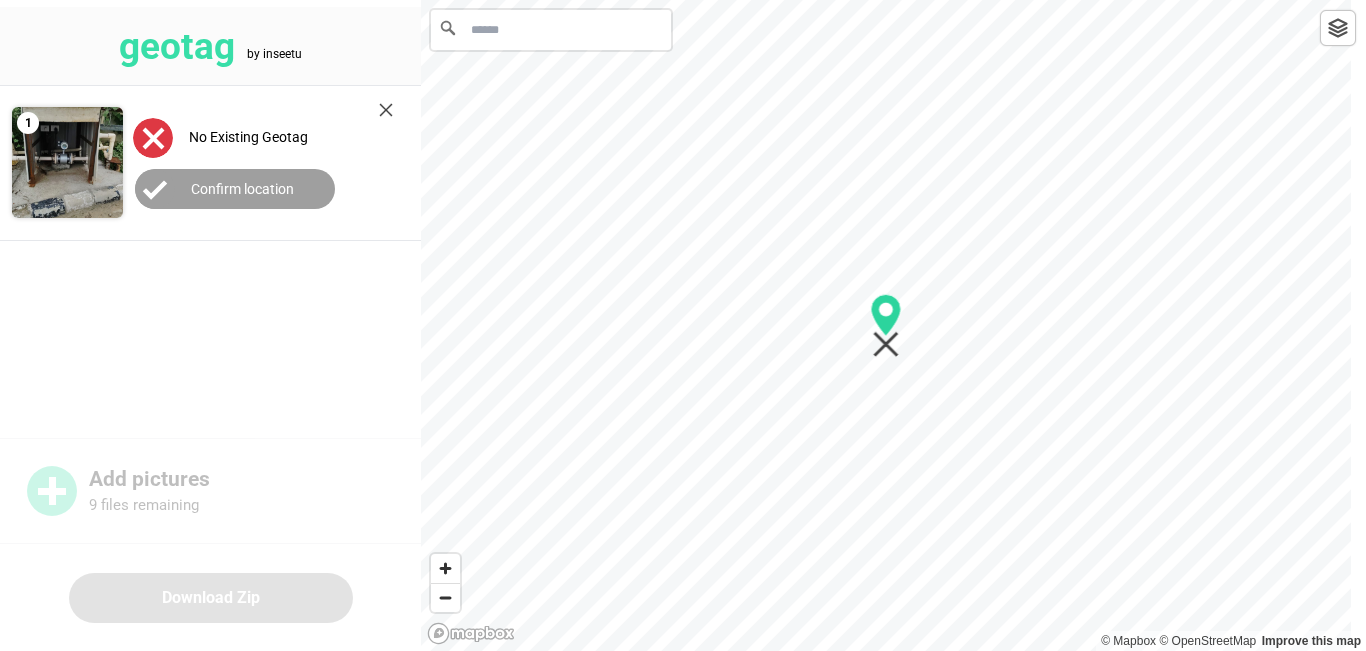 click 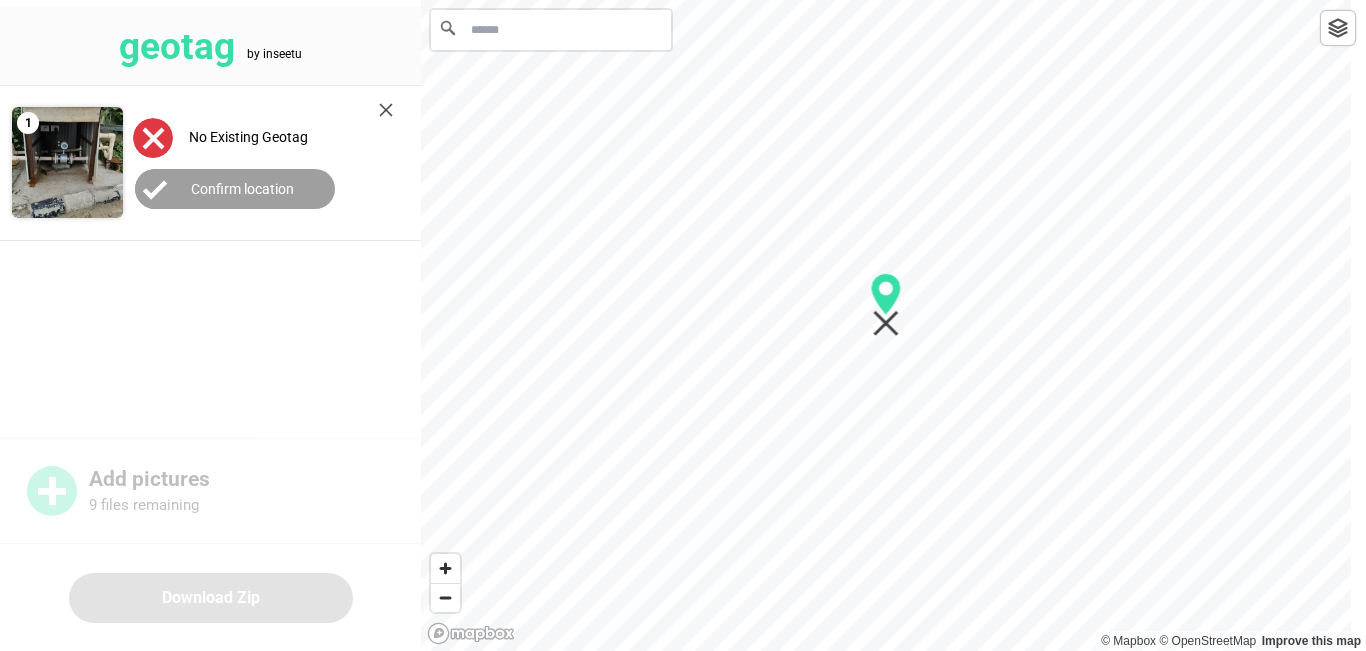 click on "Confirm location" at bounding box center [235, 189] 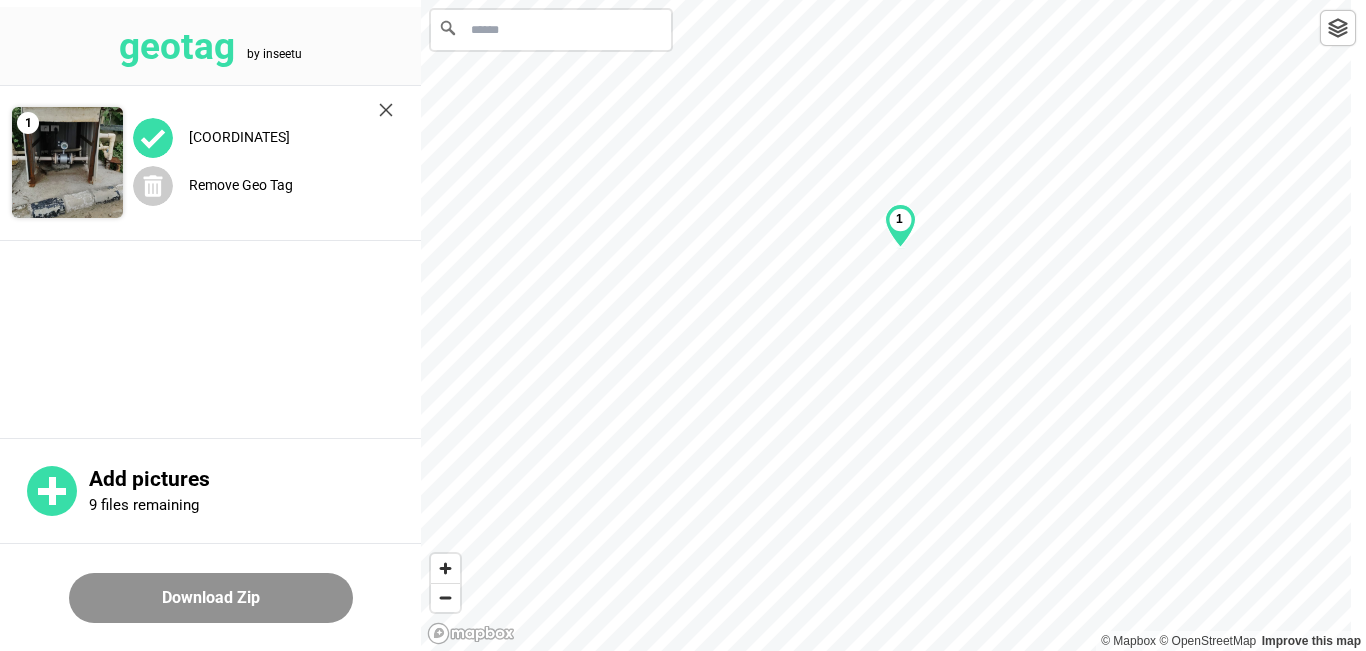 click at bounding box center (551, 30) 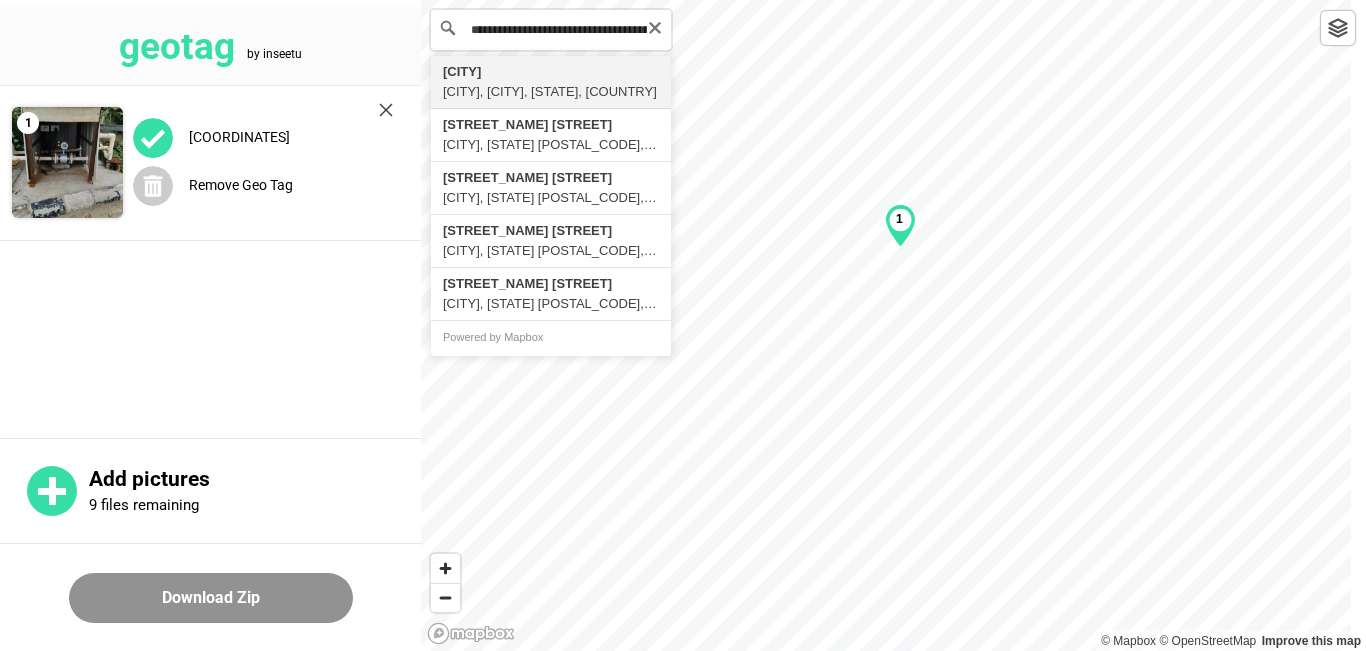 scroll, scrollTop: 0, scrollLeft: 0, axis: both 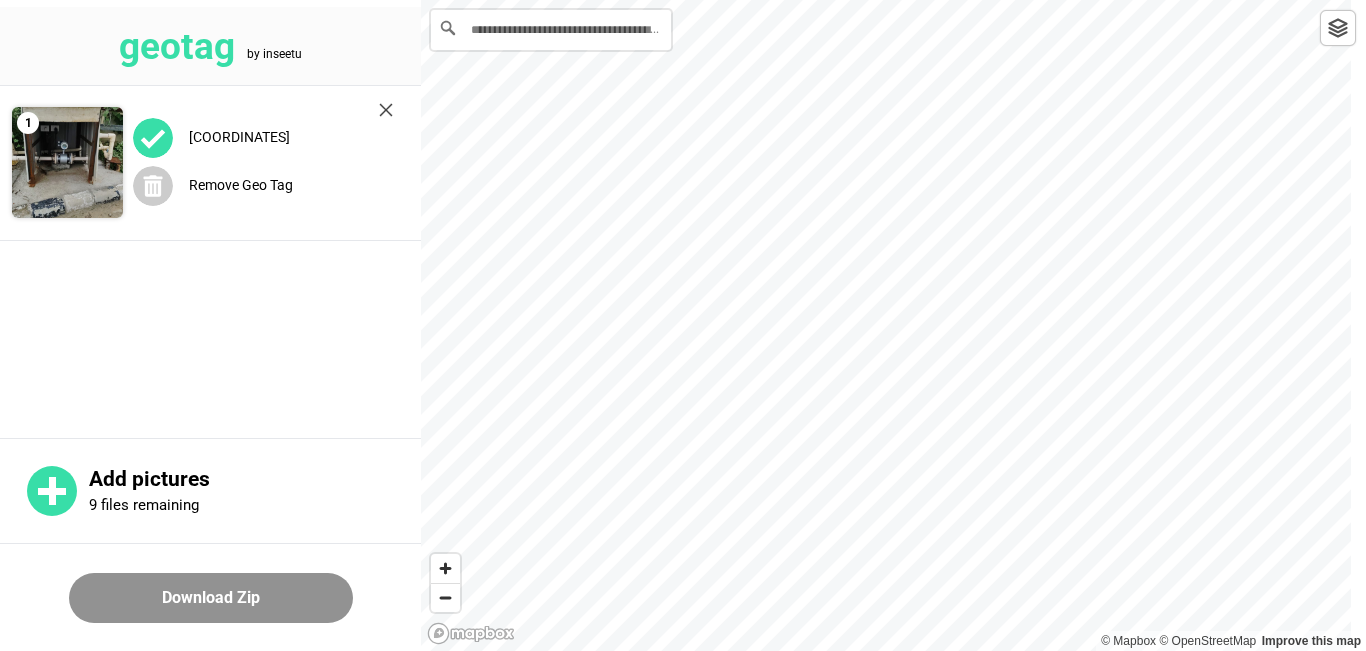 click at bounding box center [1338, 28] 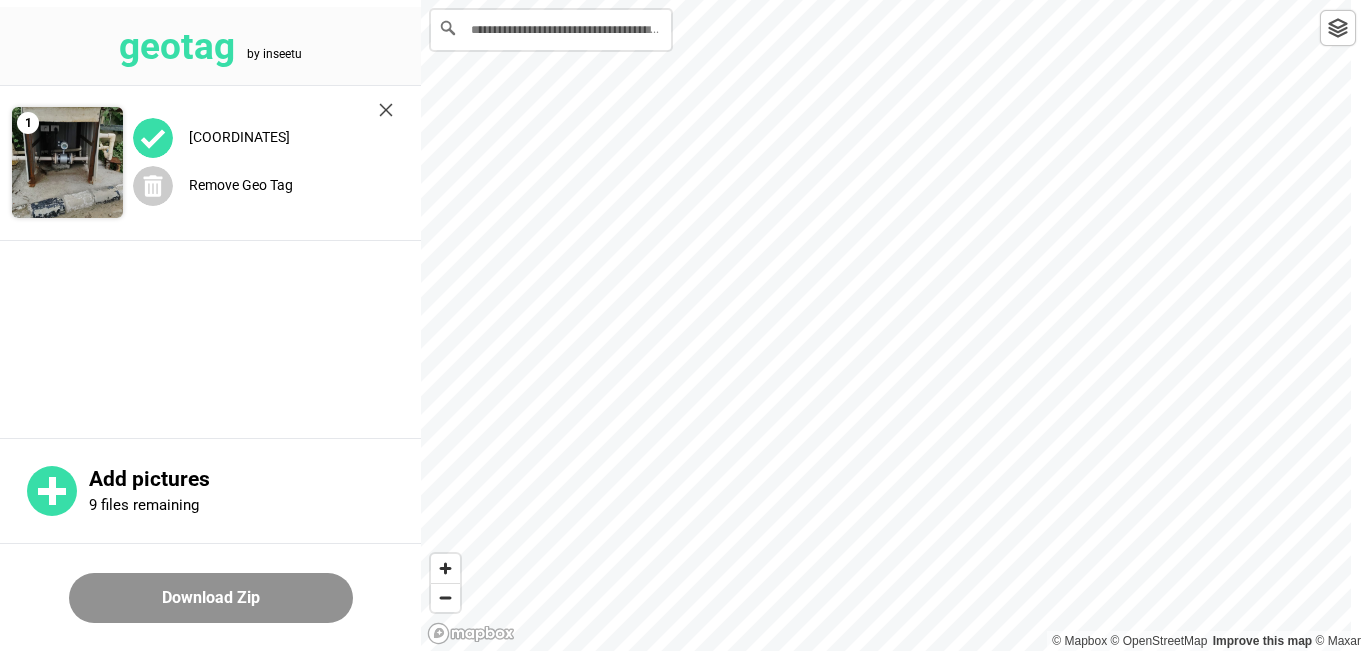 click on "**********" at bounding box center [683, 0] 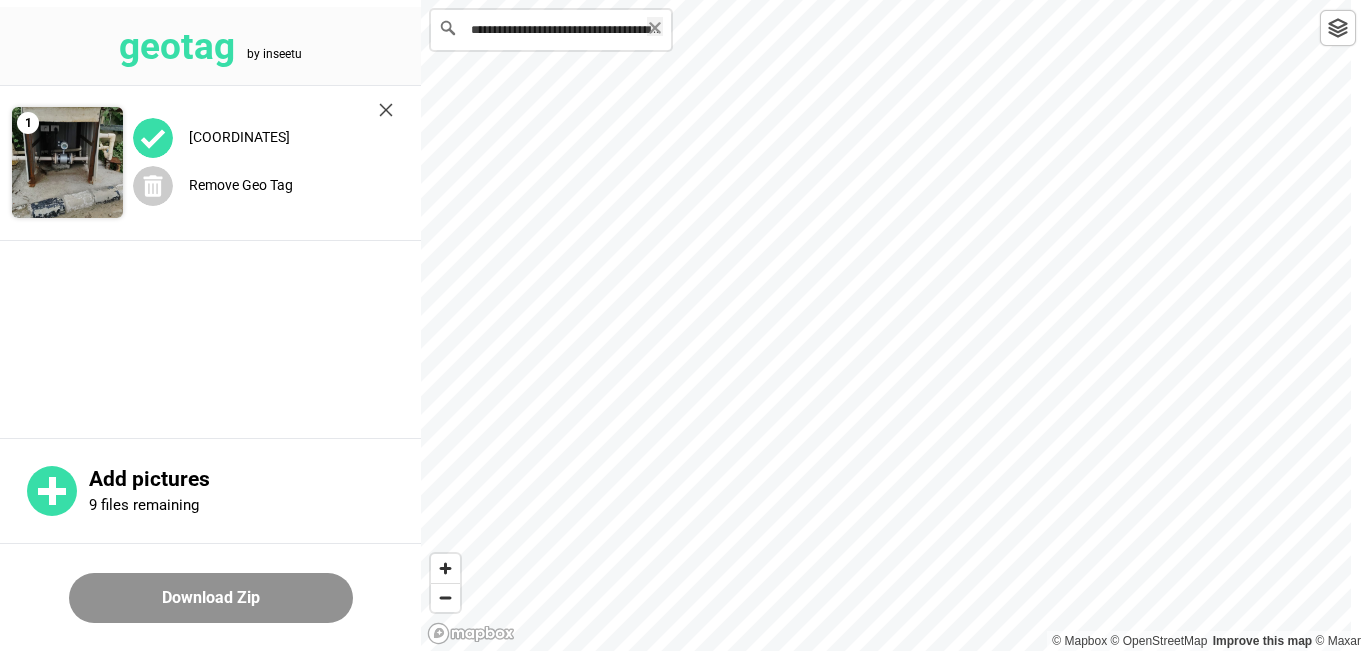 scroll, scrollTop: 0, scrollLeft: 37, axis: horizontal 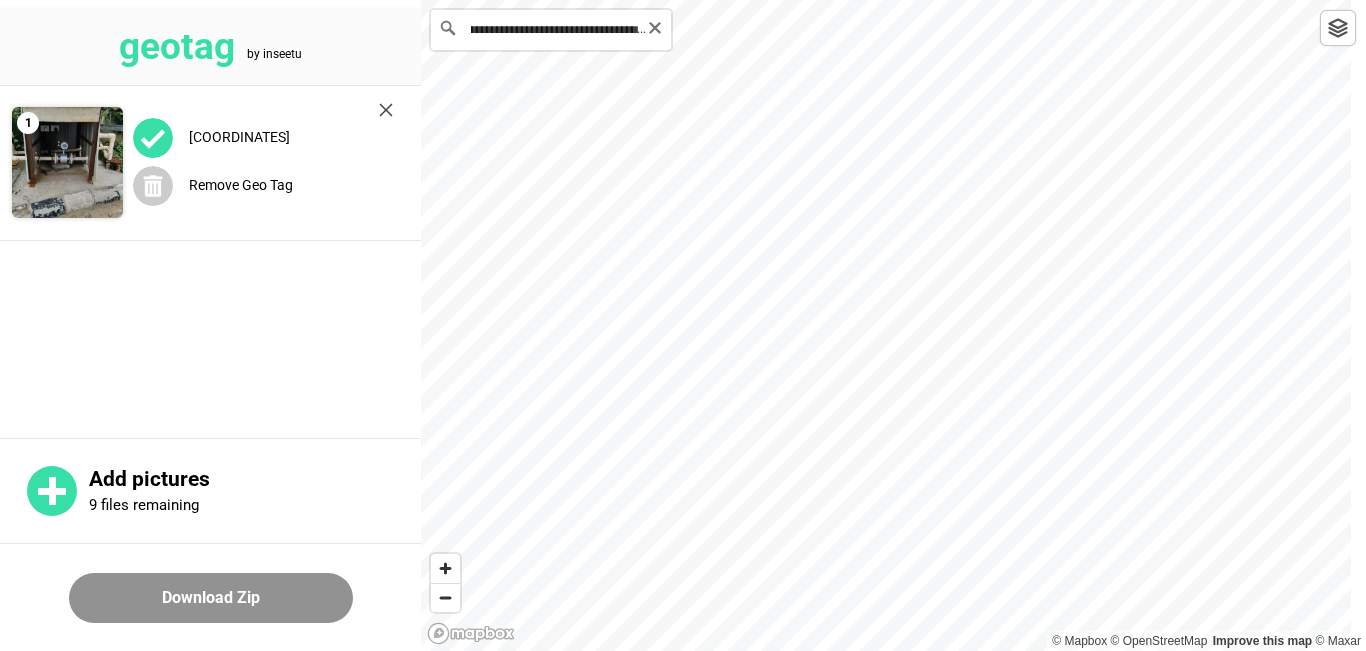 drag, startPoint x: 471, startPoint y: 35, endPoint x: 669, endPoint y: 31, distance: 198.0404 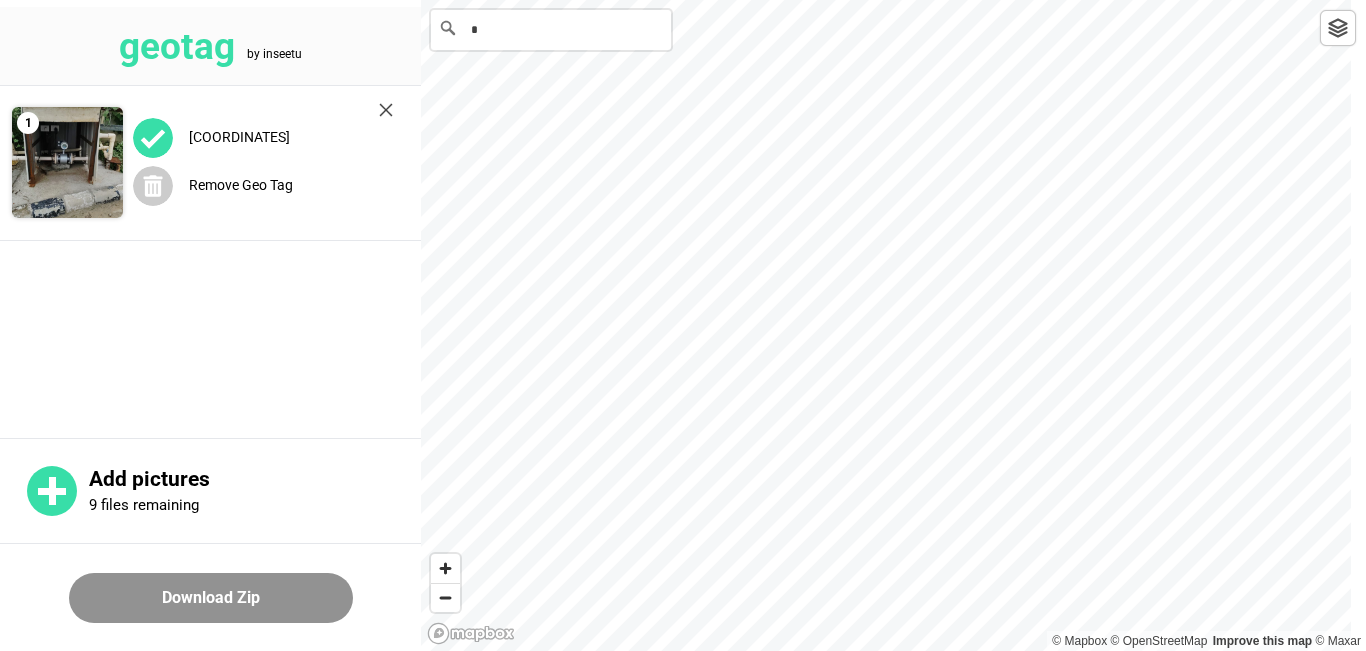 scroll, scrollTop: 0, scrollLeft: 0, axis: both 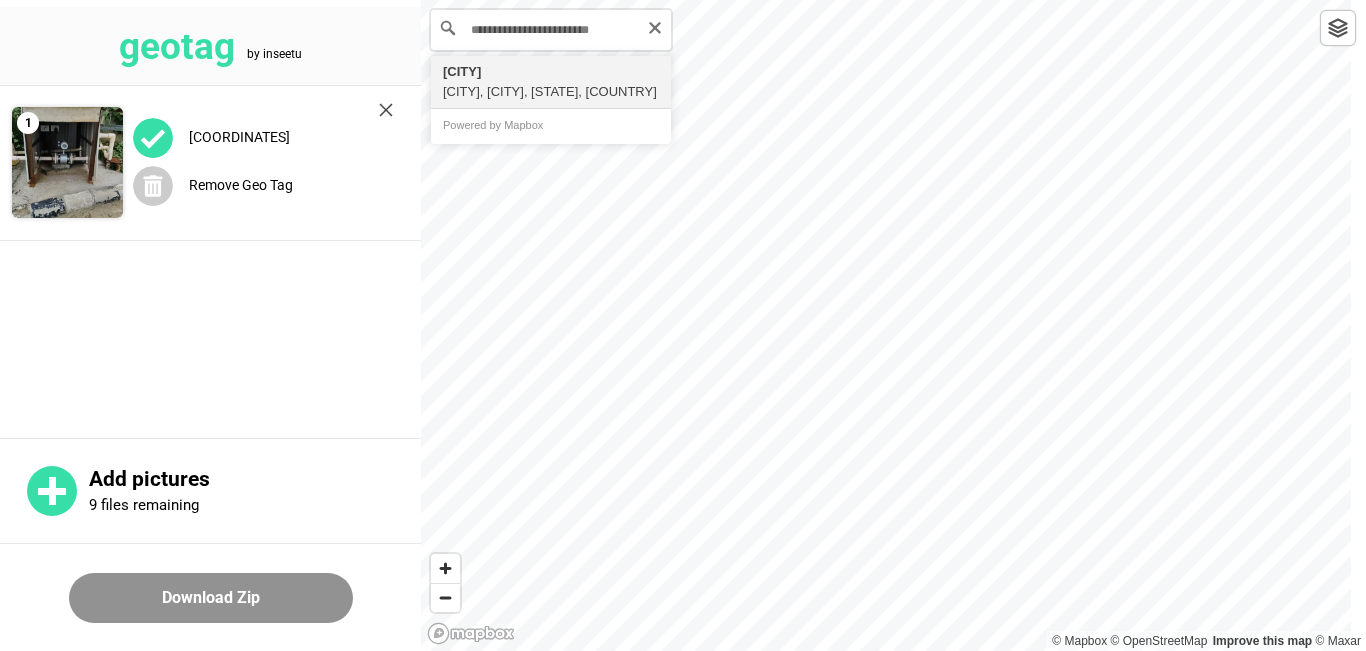 type on "**********" 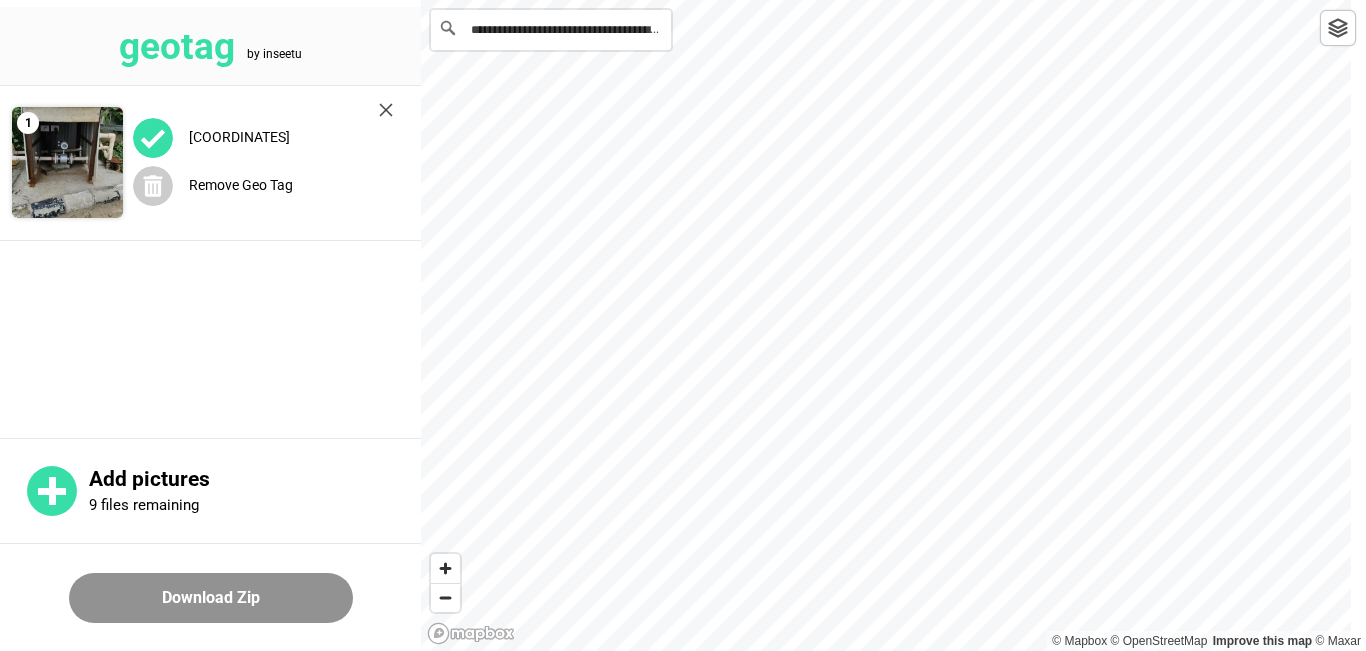 scroll, scrollTop: 0, scrollLeft: 0, axis: both 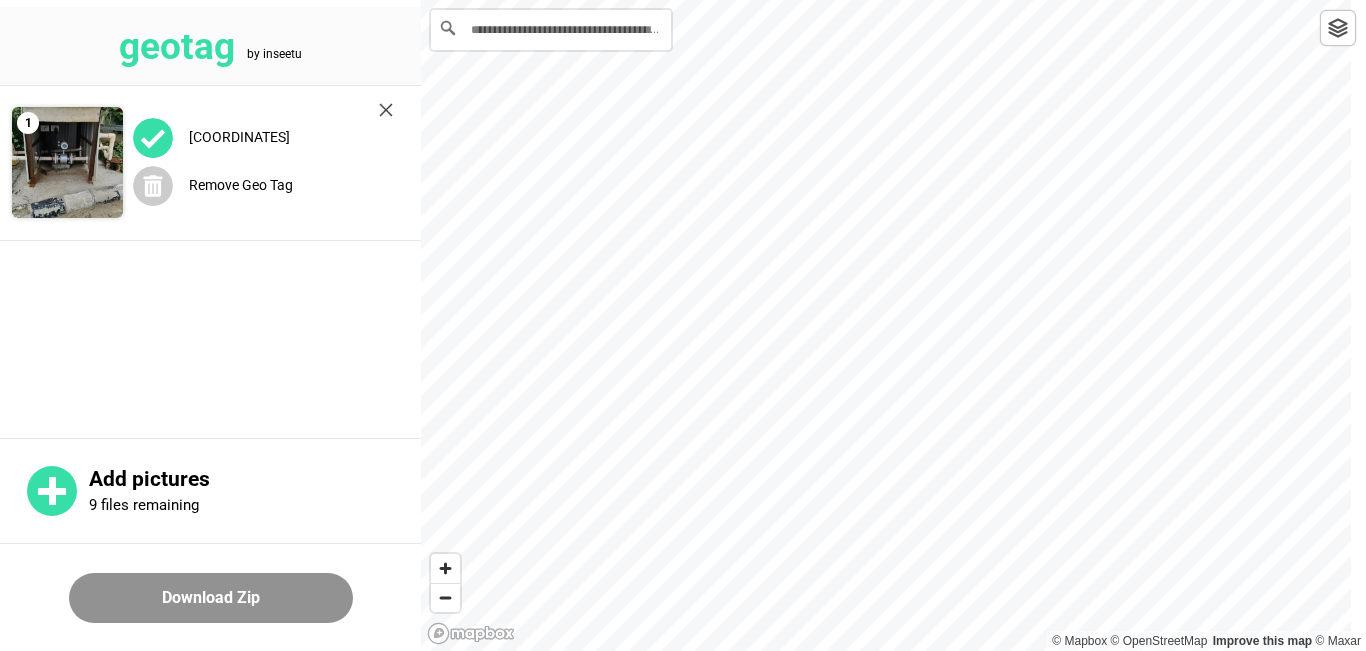 click on "**********" at bounding box center [893, 325] 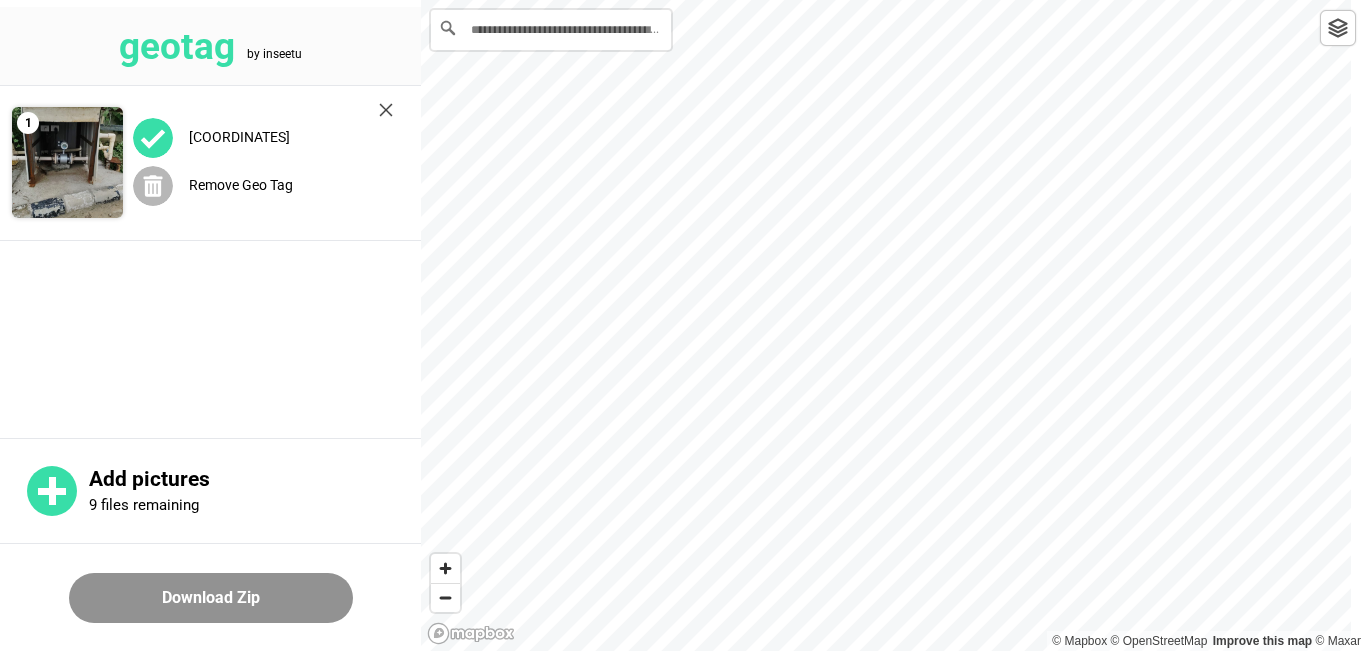 click on "Remove Geo Tag" at bounding box center (263, 185) 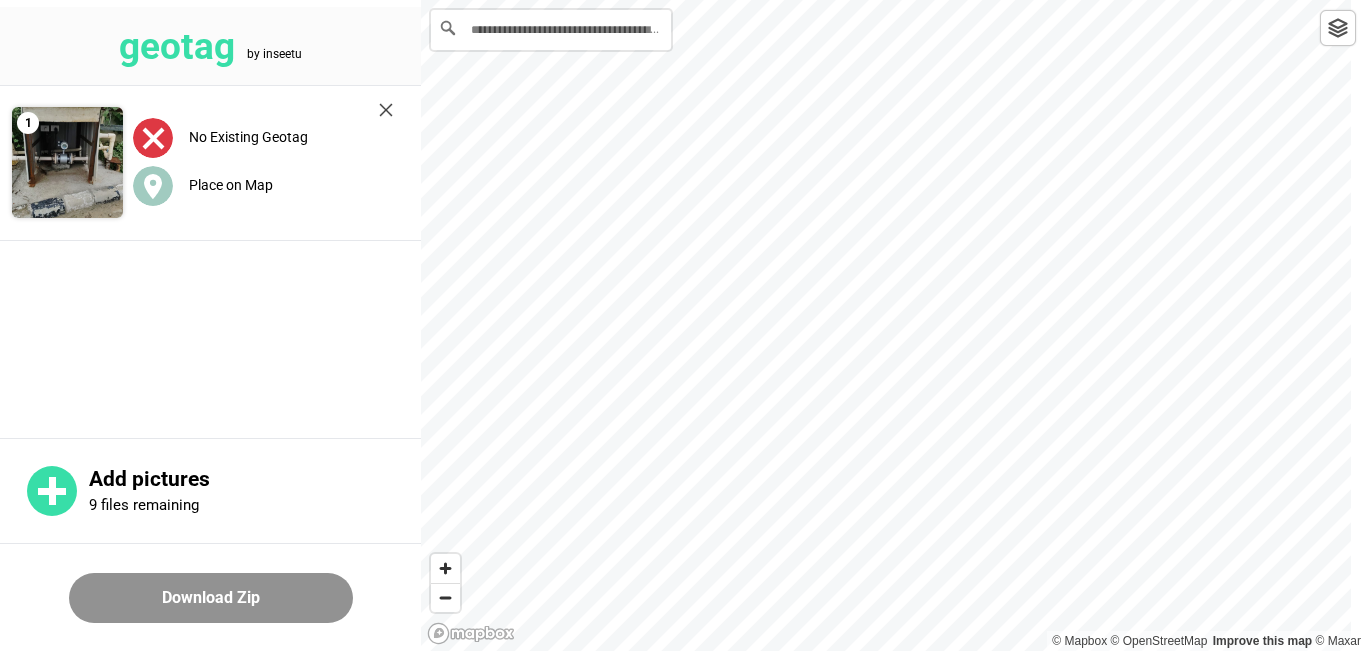 click on "No Existing Geotag" at bounding box center [248, 137] 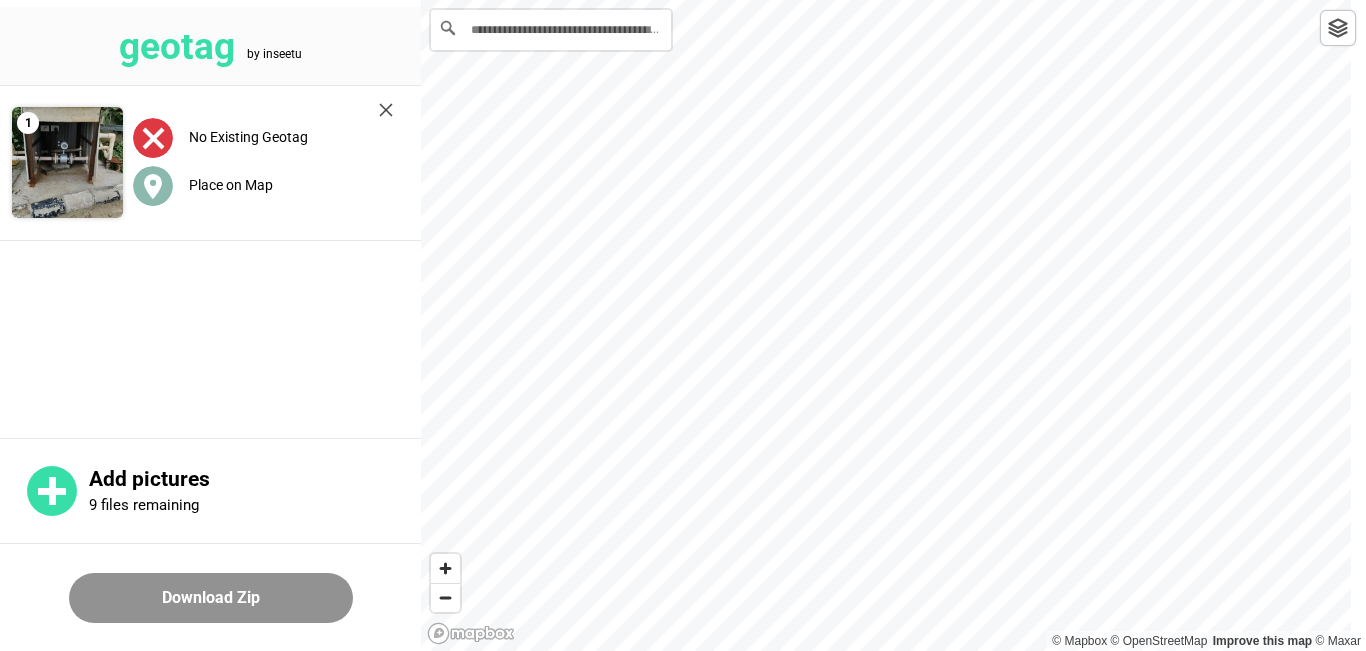 click 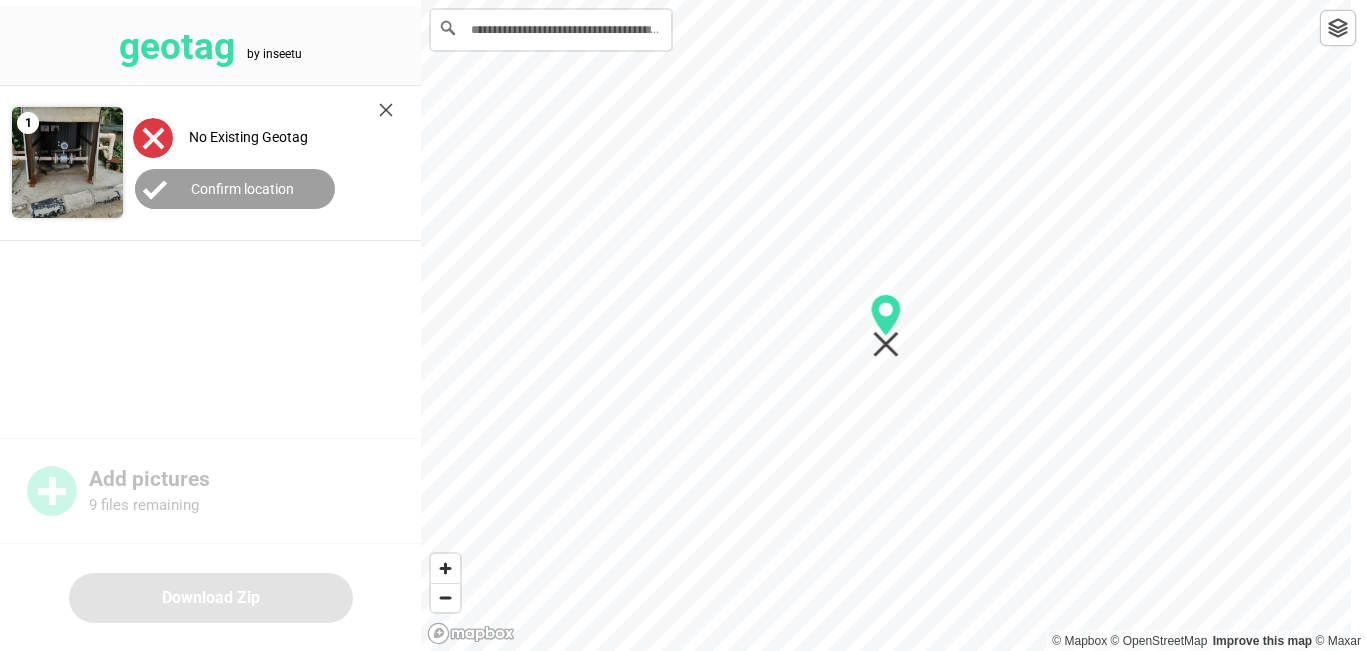 click at bounding box center [67, 162] 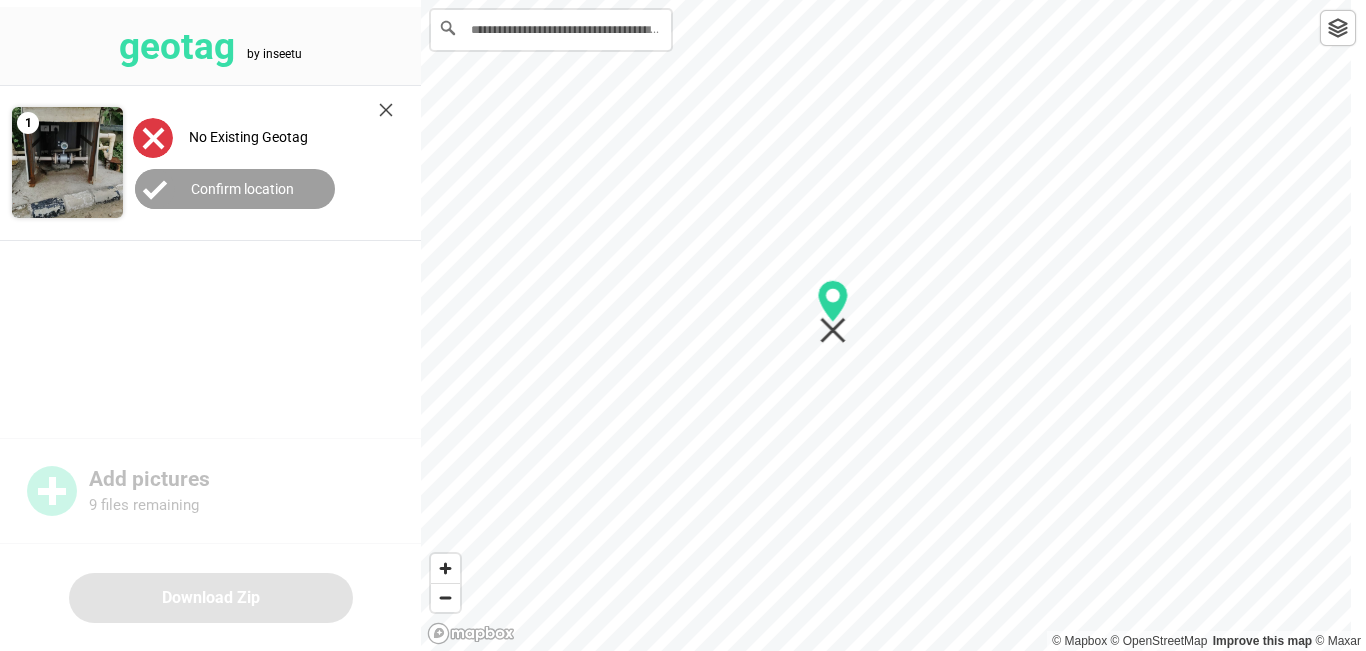 click at bounding box center (893, 0) 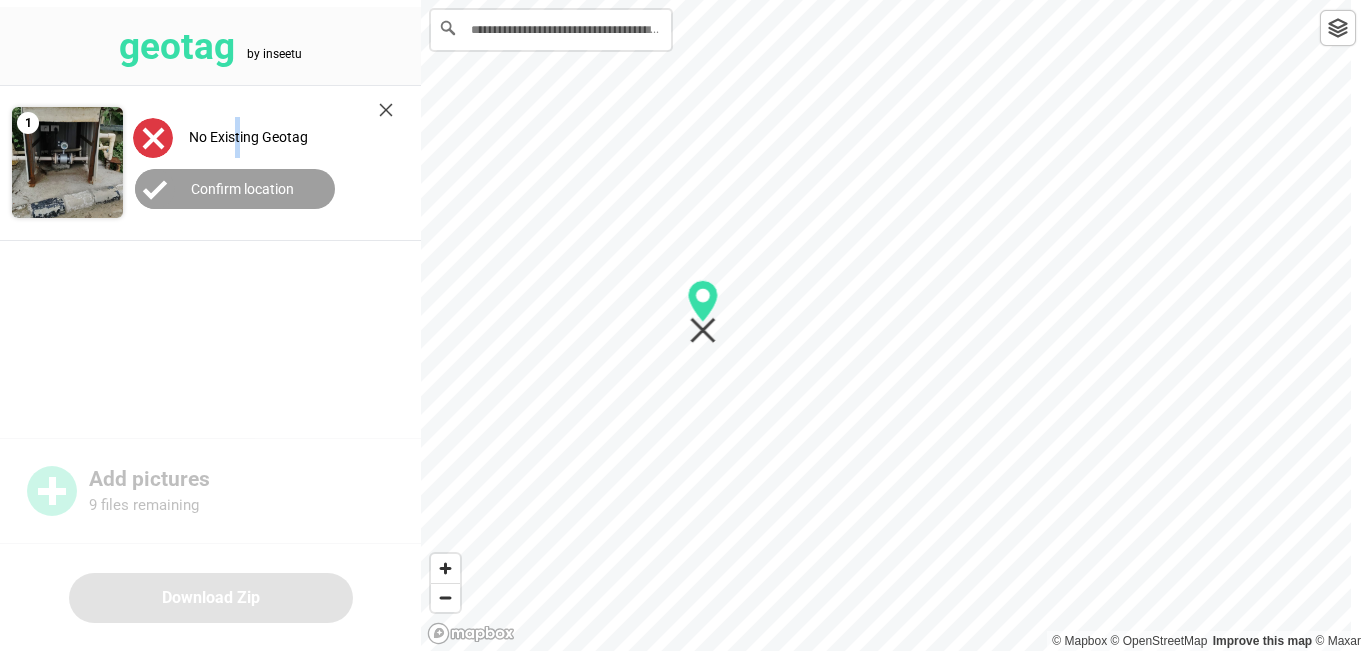 click on "No Existing Geotag" at bounding box center (248, 137) 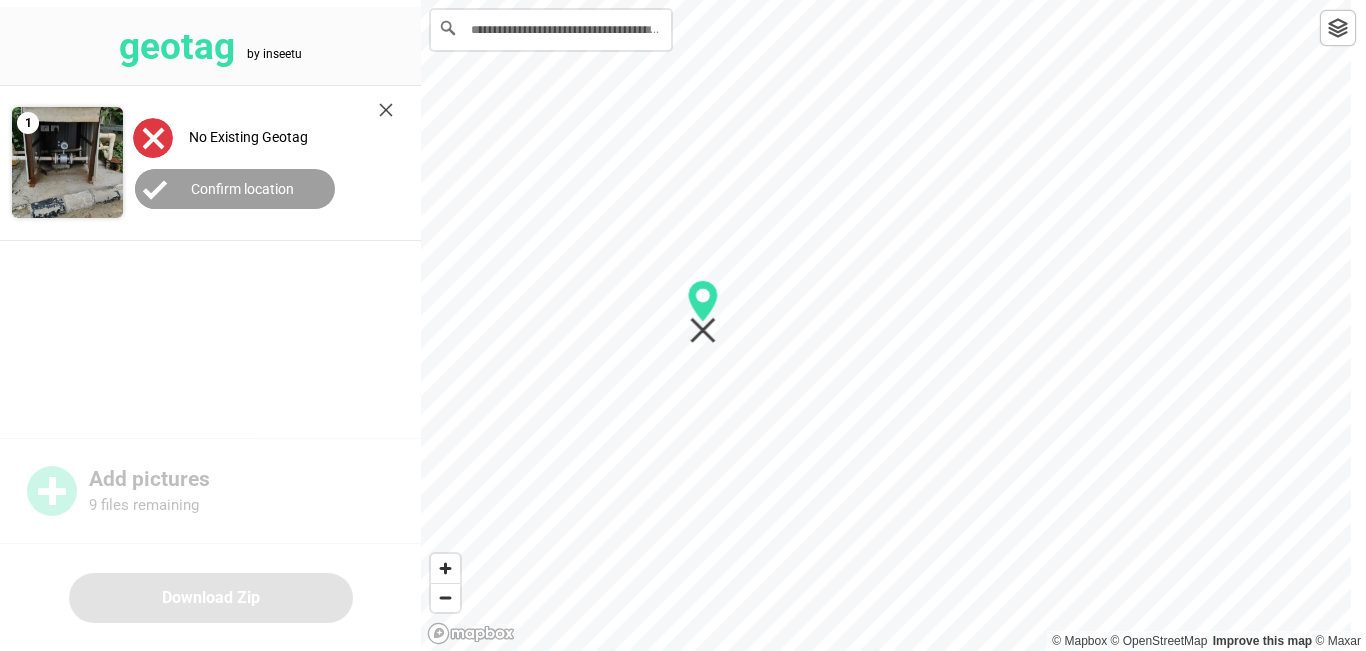 click on "No Existing Geotag" at bounding box center [220, 137] 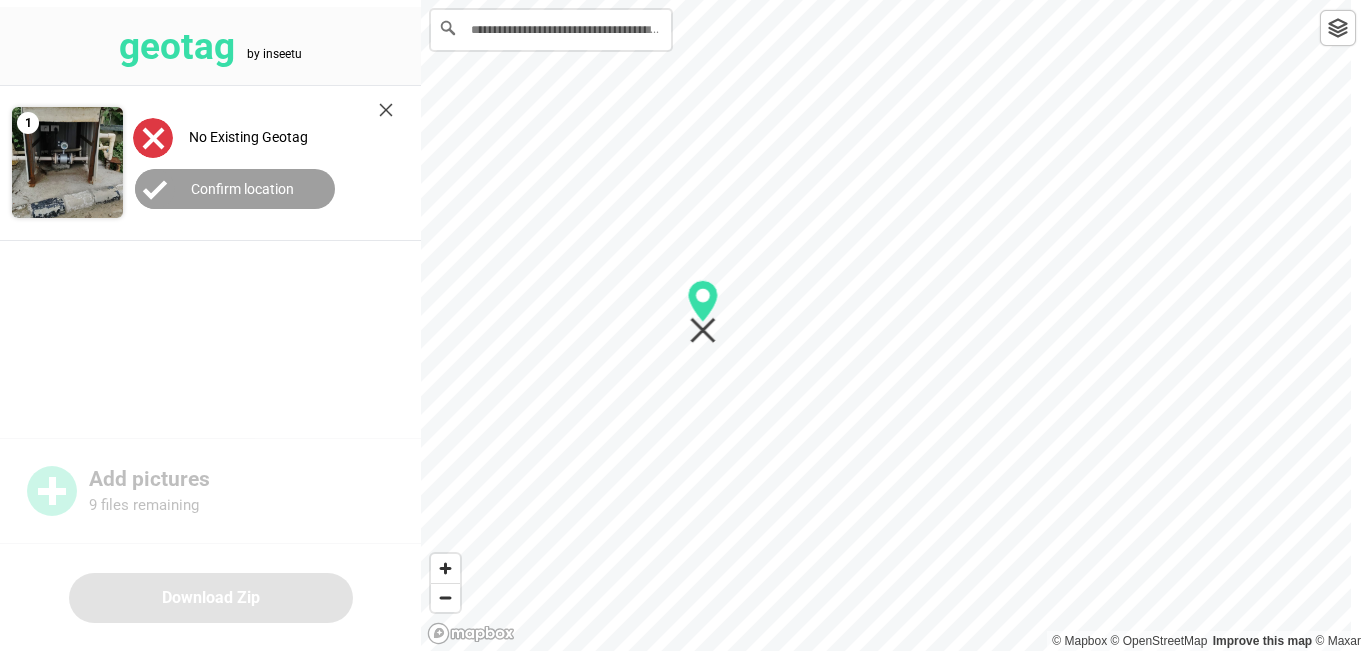 click on "geotag by inseetu 1 No Existing Geotag Confirm location Add pictures 9 files remaining Download Zip" at bounding box center [210, 325] 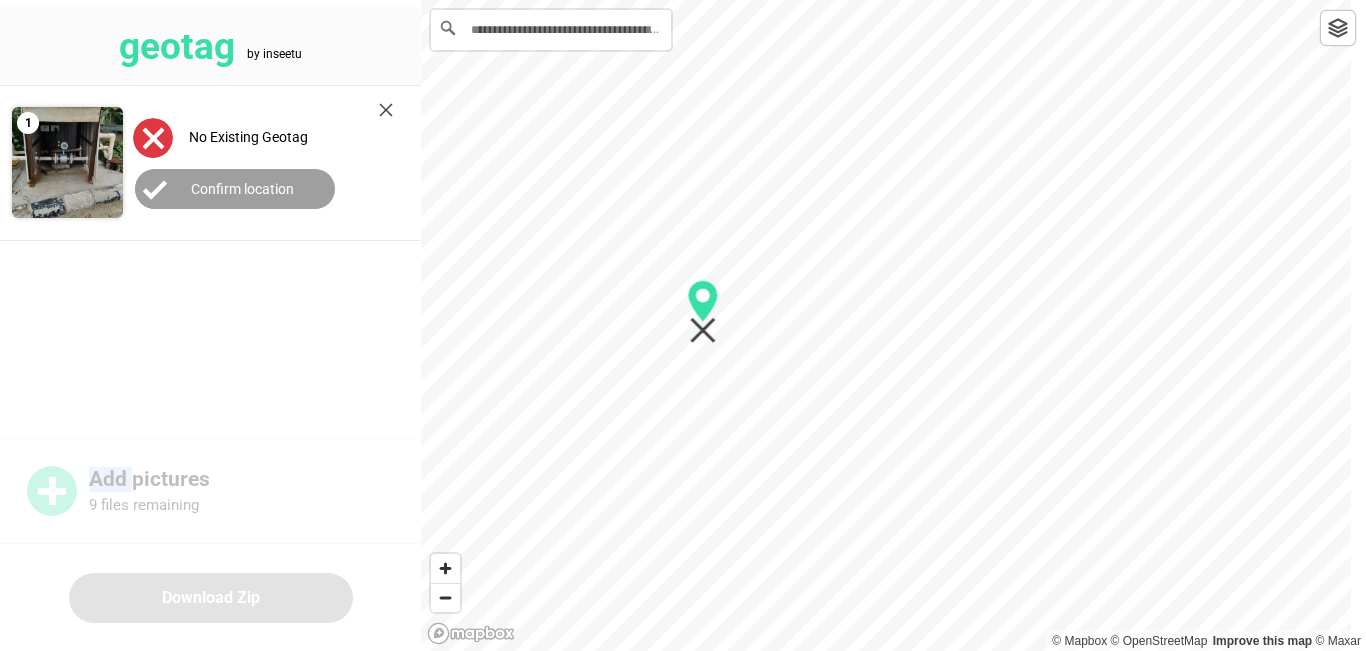 click on "geotag by inseetu 1 No Existing Geotag Confirm location Add pictures 9 files remaining Download Zip" at bounding box center (210, 325) 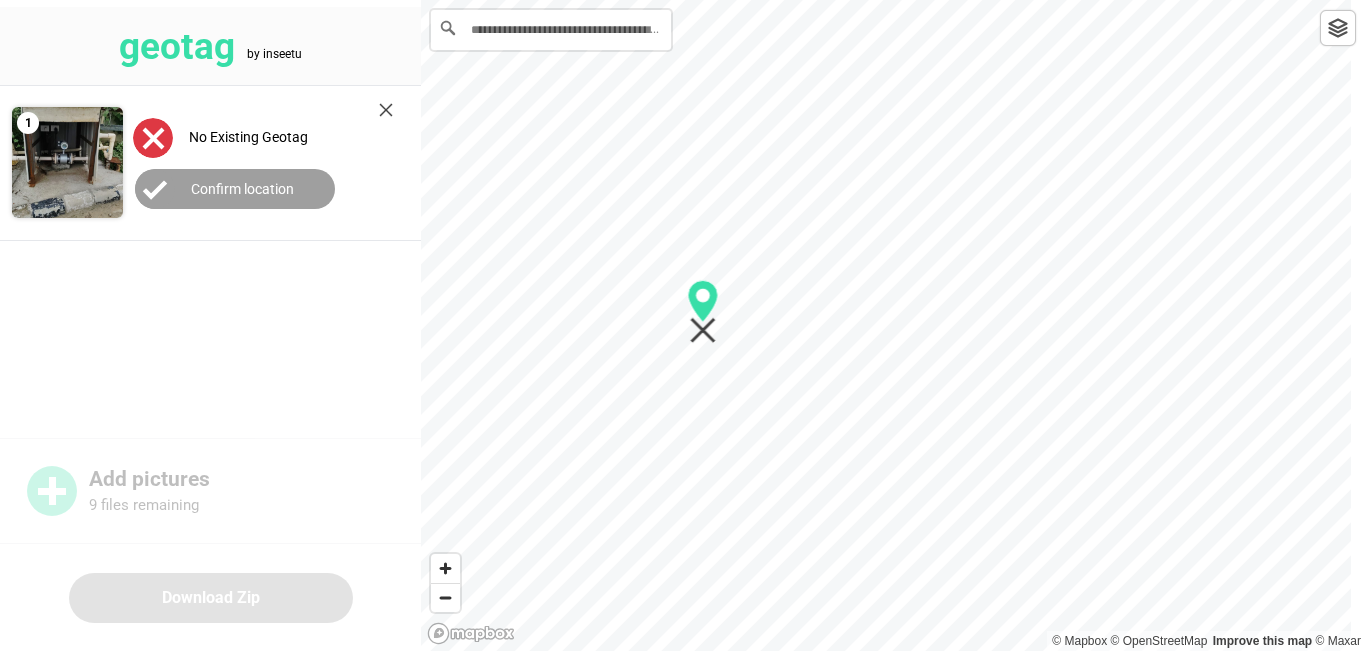 click on "geotag by inseetu 1 No Existing Geotag Confirm location Add pictures 9 files remaining Download Zip" at bounding box center [210, 325] 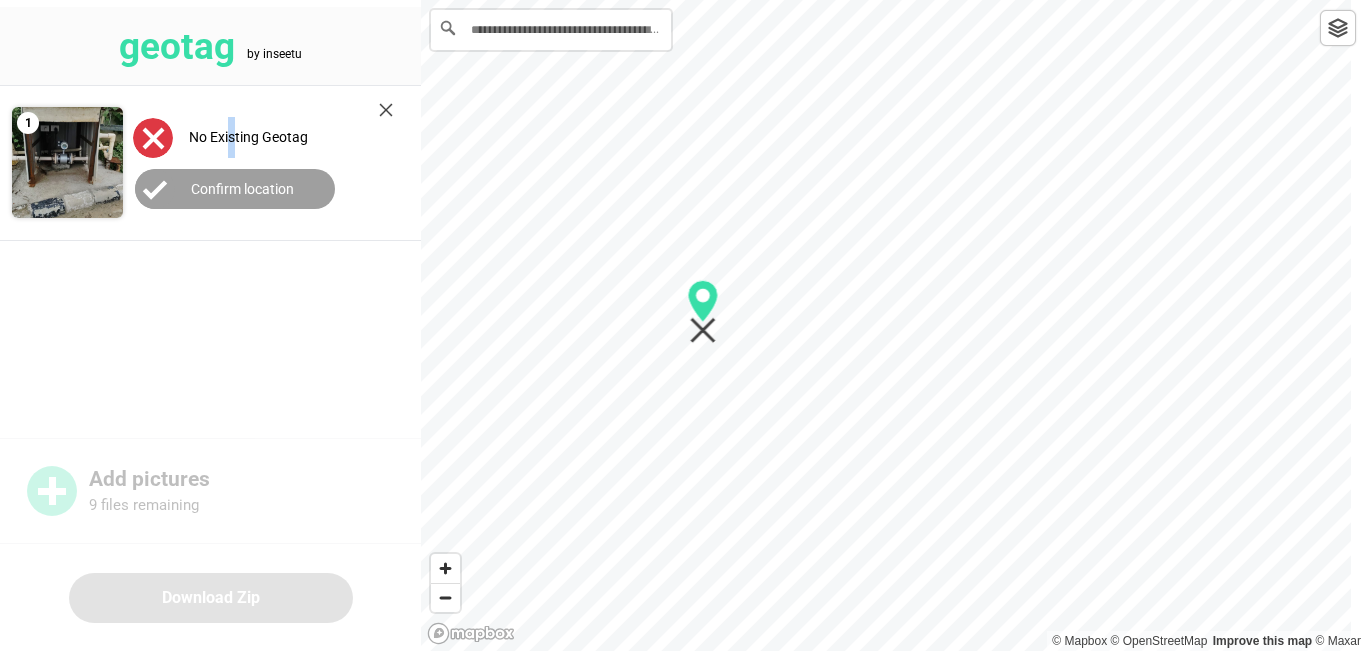 click at bounding box center [153, 138] 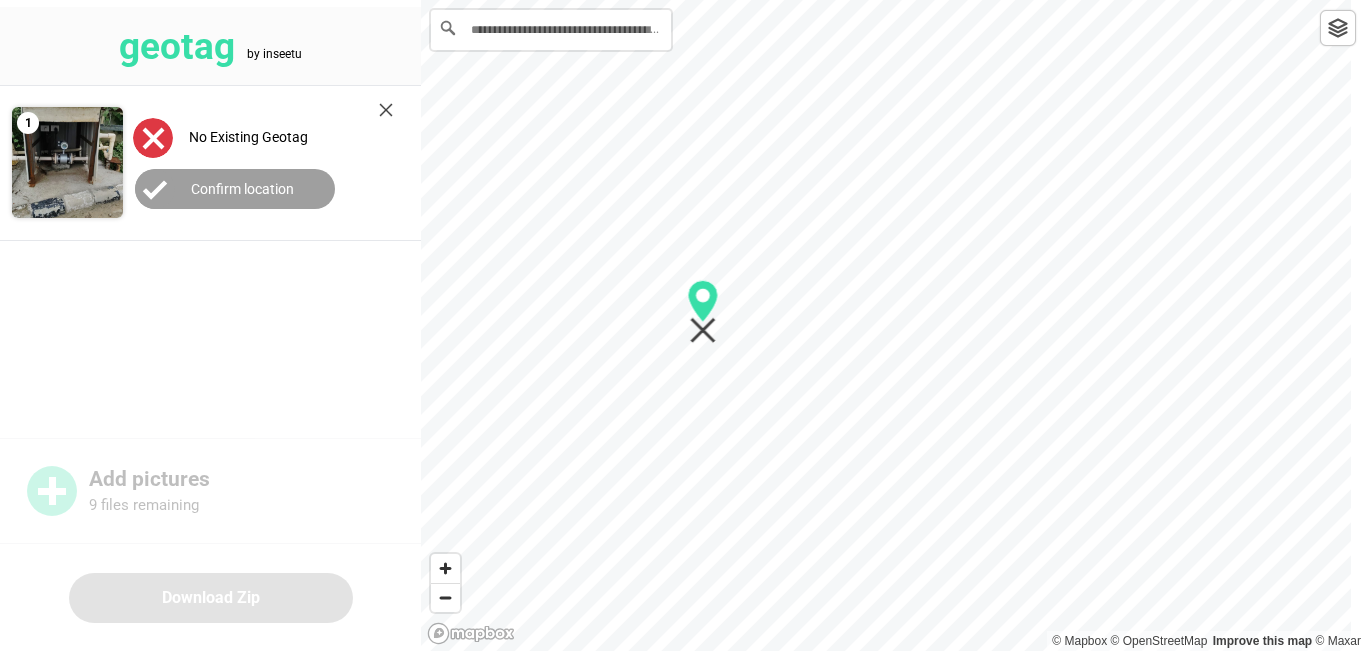 click on "No Existing Geotag" at bounding box center [263, 137] 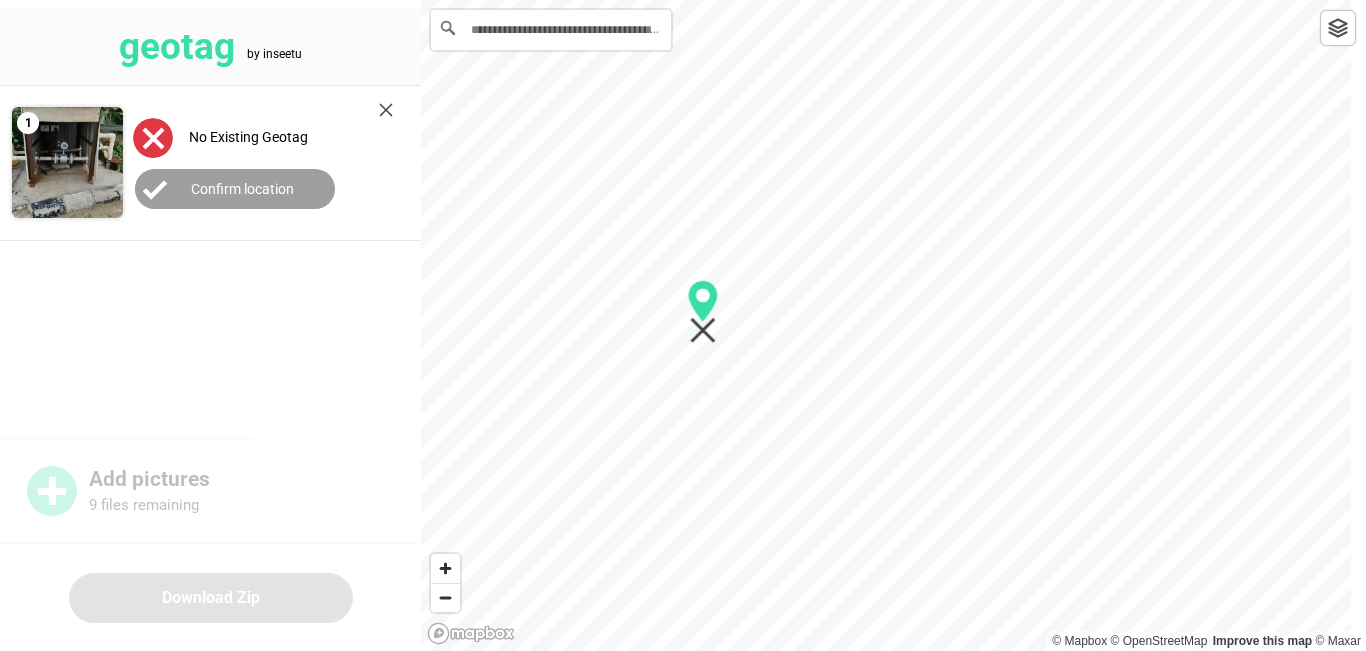 click on "geotag by inseetu 1 No Existing Geotag Confirm location Add pictures 9 files remaining Download Zip" at bounding box center (210, 325) 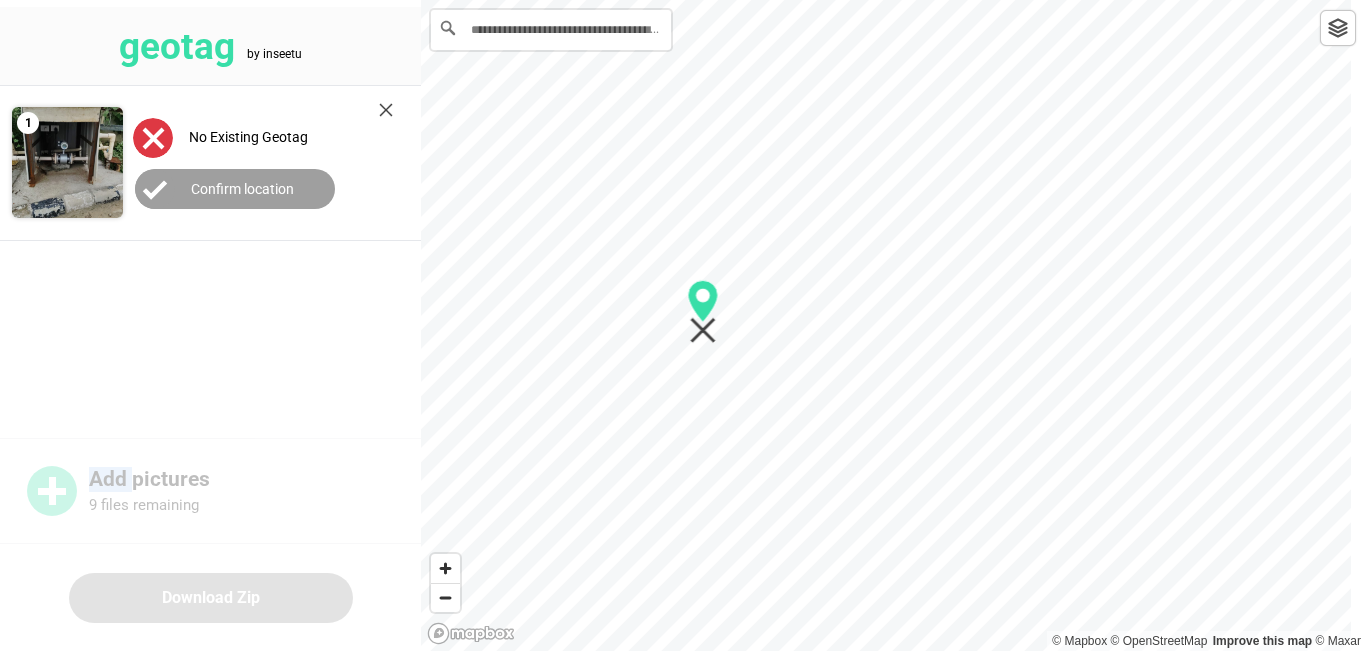 click on "geotag by inseetu 1 No Existing Geotag Confirm location Add pictures 9 files remaining Download Zip" at bounding box center (210, 325) 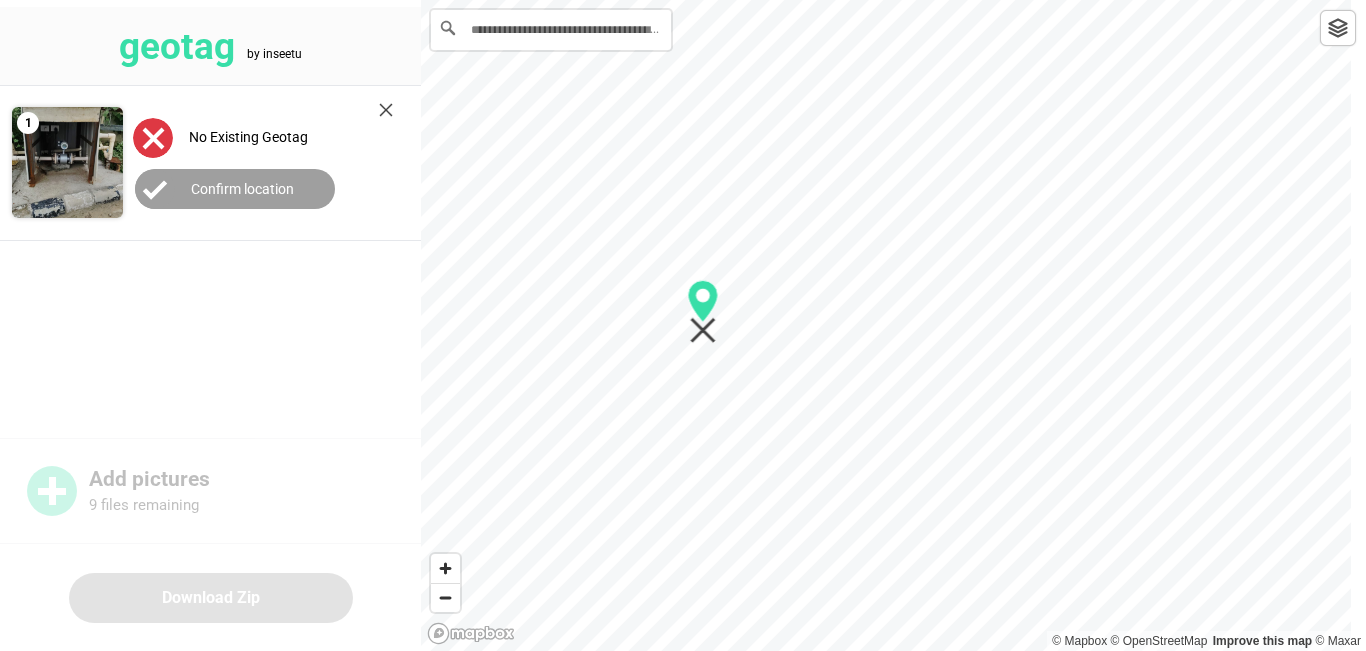 click on "No Existing Geotag Confirm location" at bounding box center [263, 163] 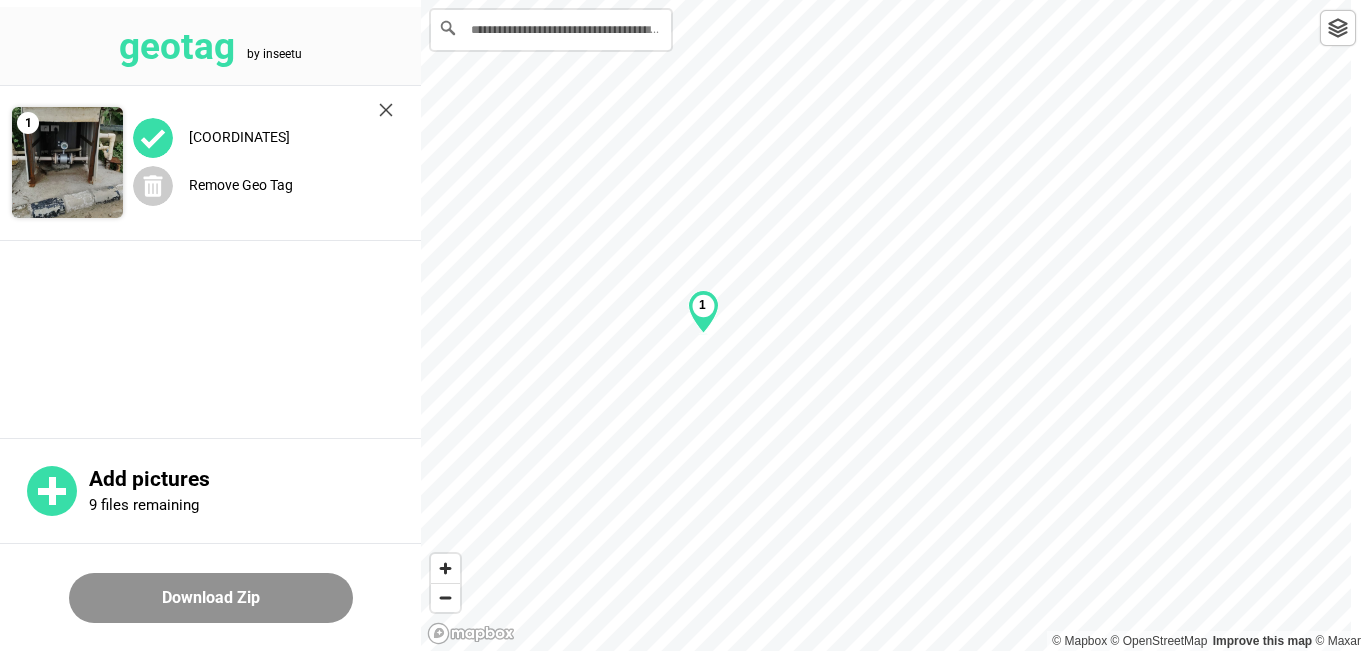 click on "[COORDINATES]" at bounding box center [239, 137] 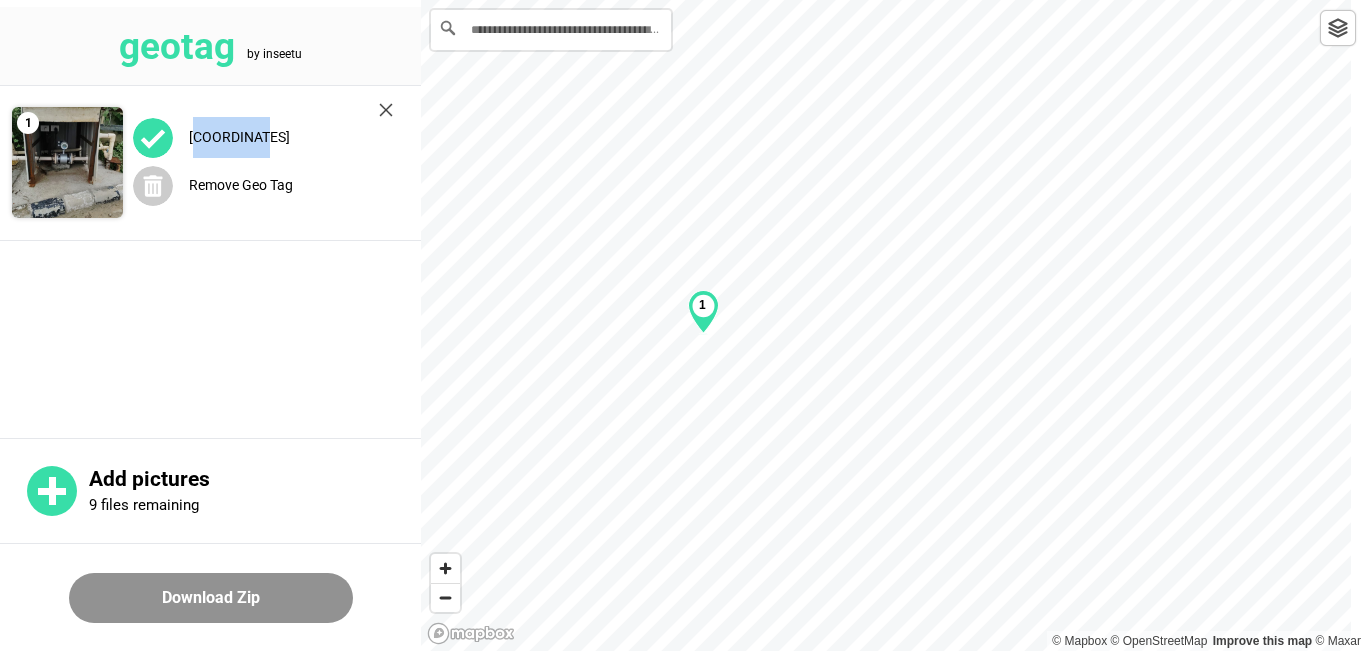 click on "[COORDINATES]" at bounding box center (239, 137) 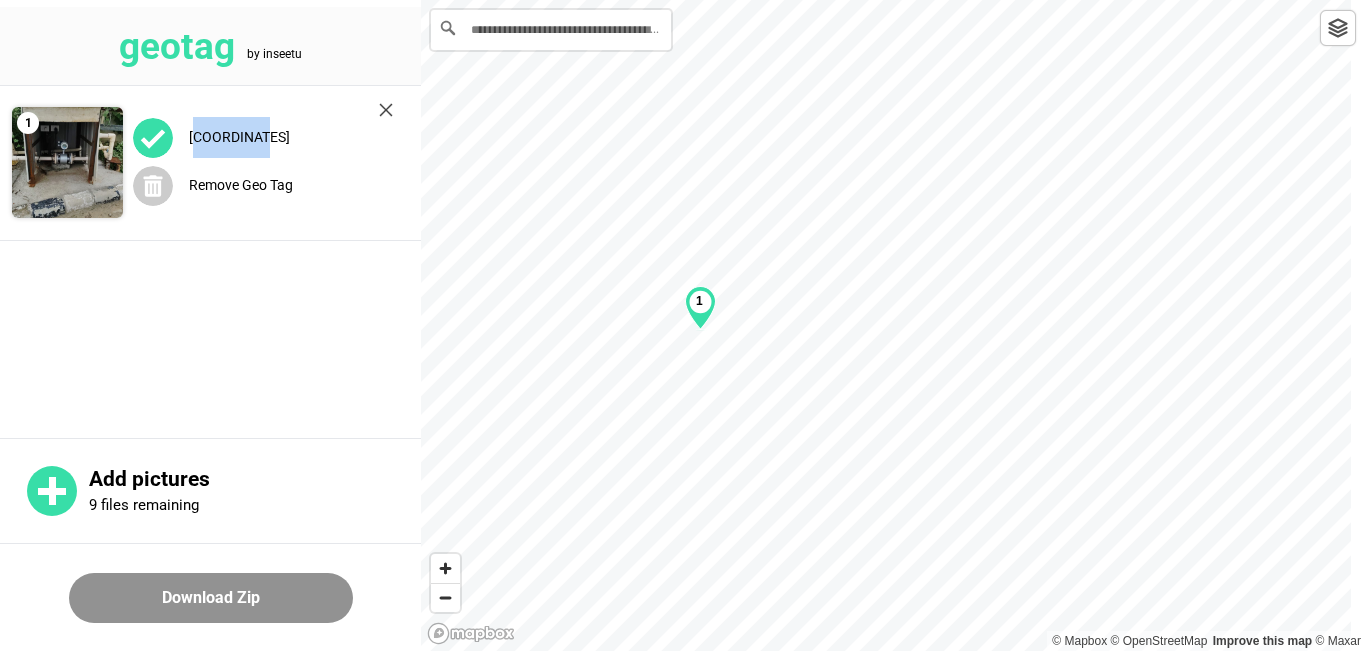 drag, startPoint x: 714, startPoint y: 333, endPoint x: 701, endPoint y: 308, distance: 28.178005 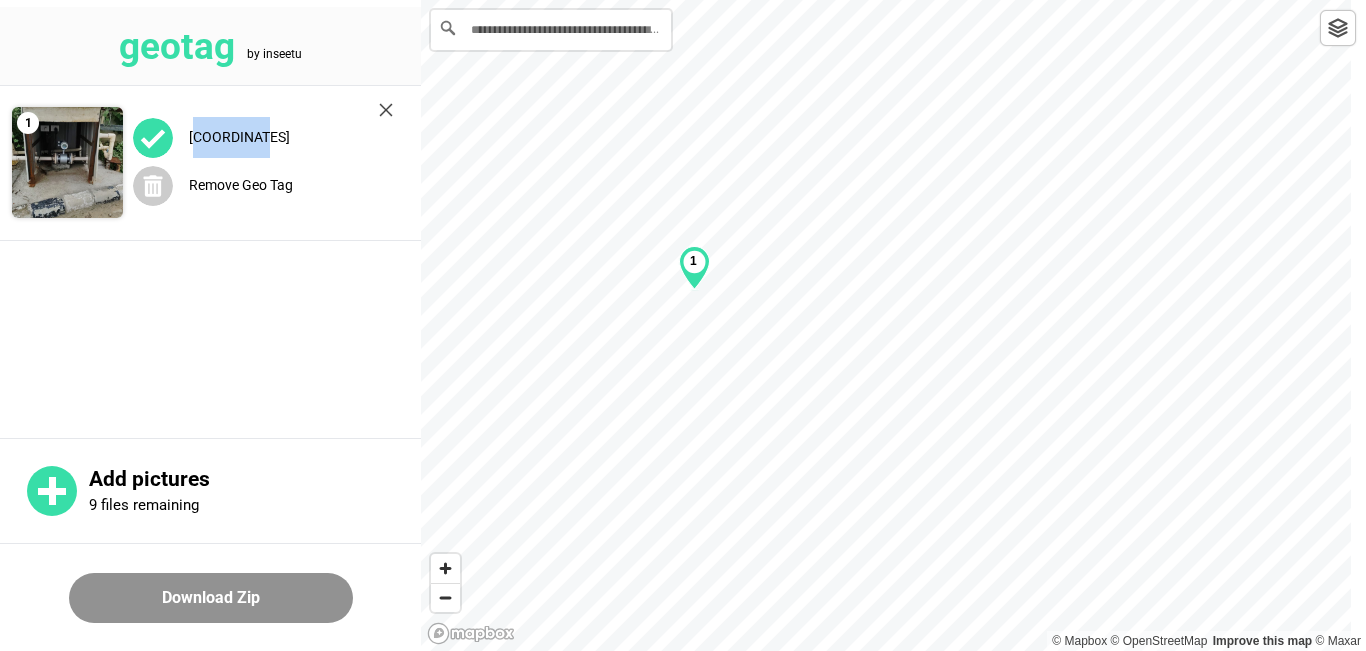 drag, startPoint x: 704, startPoint y: 308, endPoint x: 698, endPoint y: 273, distance: 35.510563 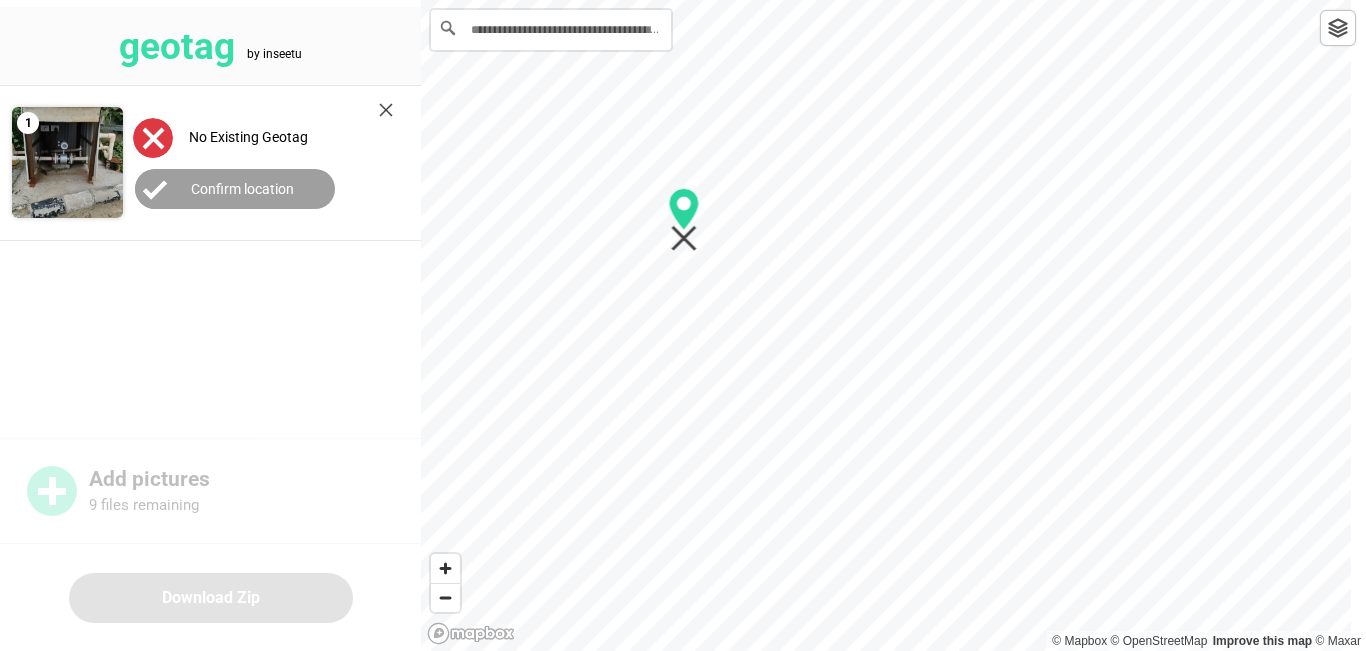click at bounding box center [893, 0] 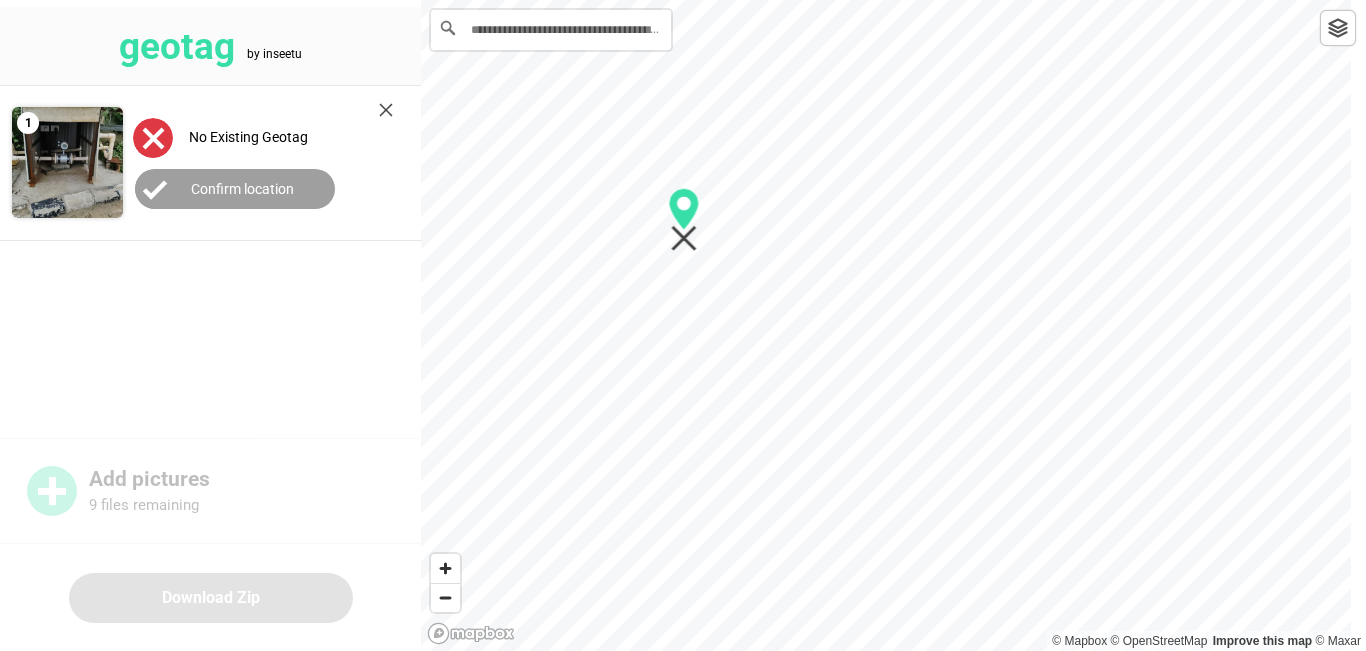 click on "Confirm location" at bounding box center [242, 189] 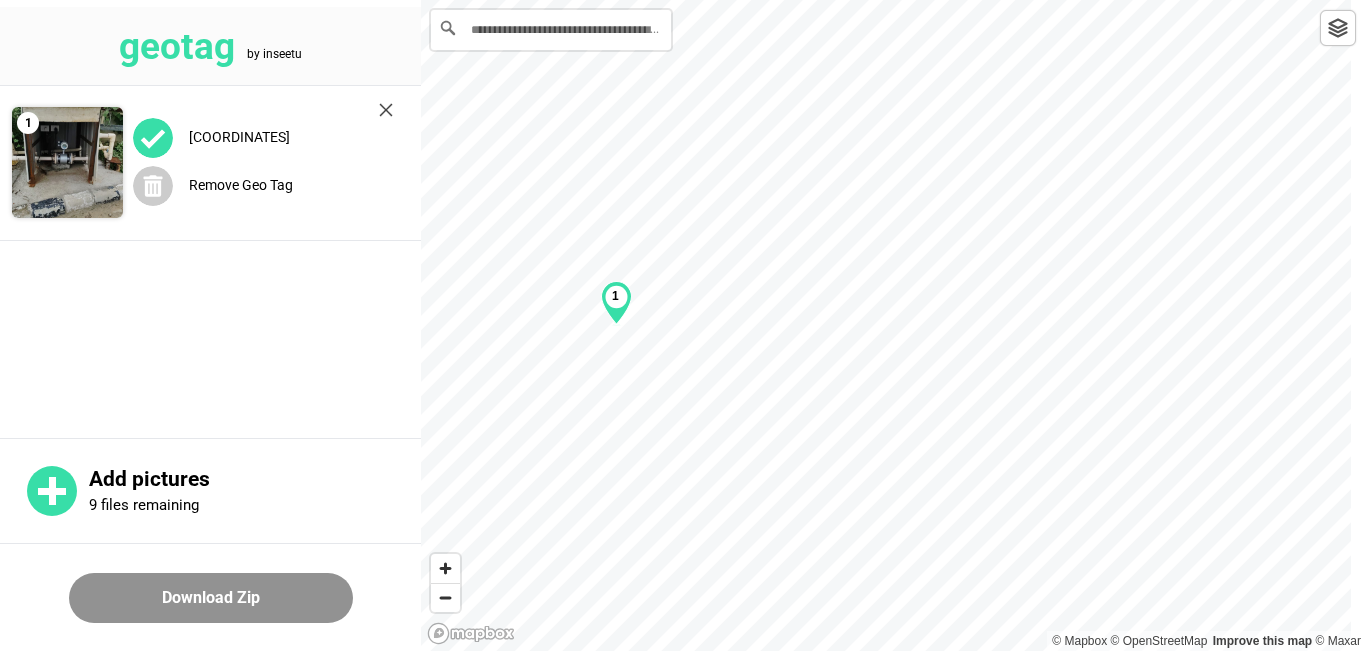 drag, startPoint x: 689, startPoint y: 200, endPoint x: 621, endPoint y: 283, distance: 107.298645 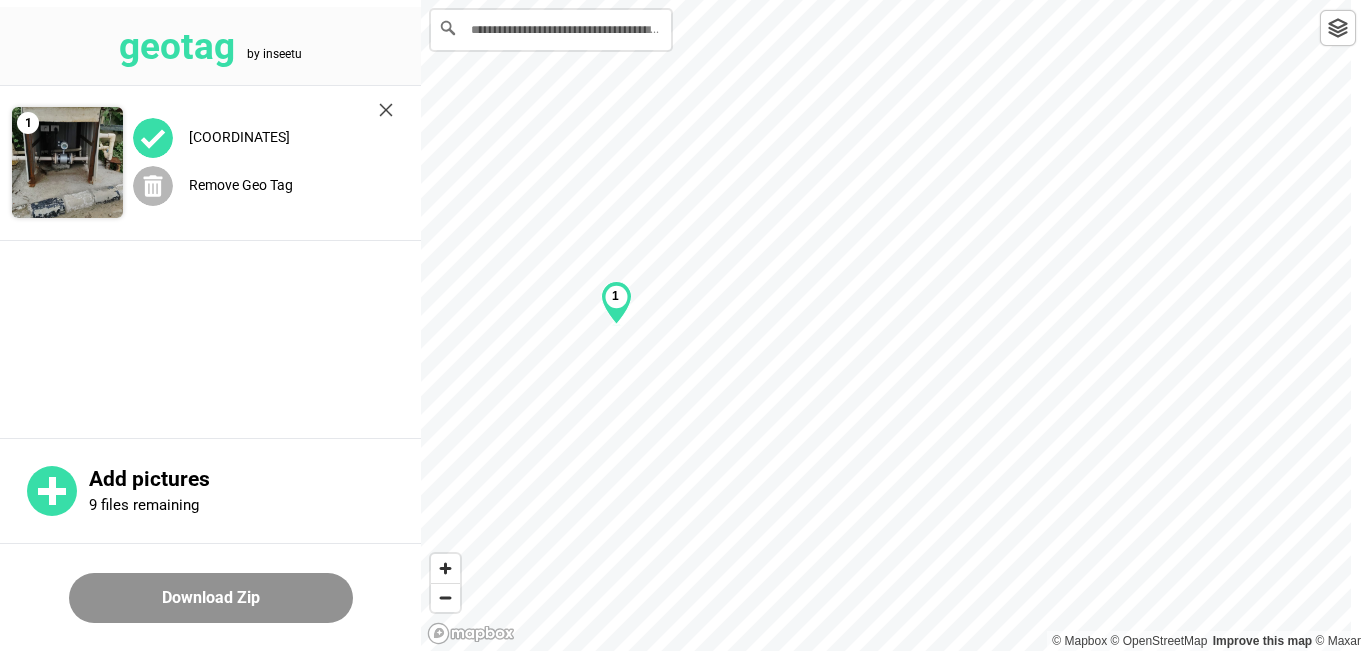 click on "Remove Geo Tag" at bounding box center [241, 185] 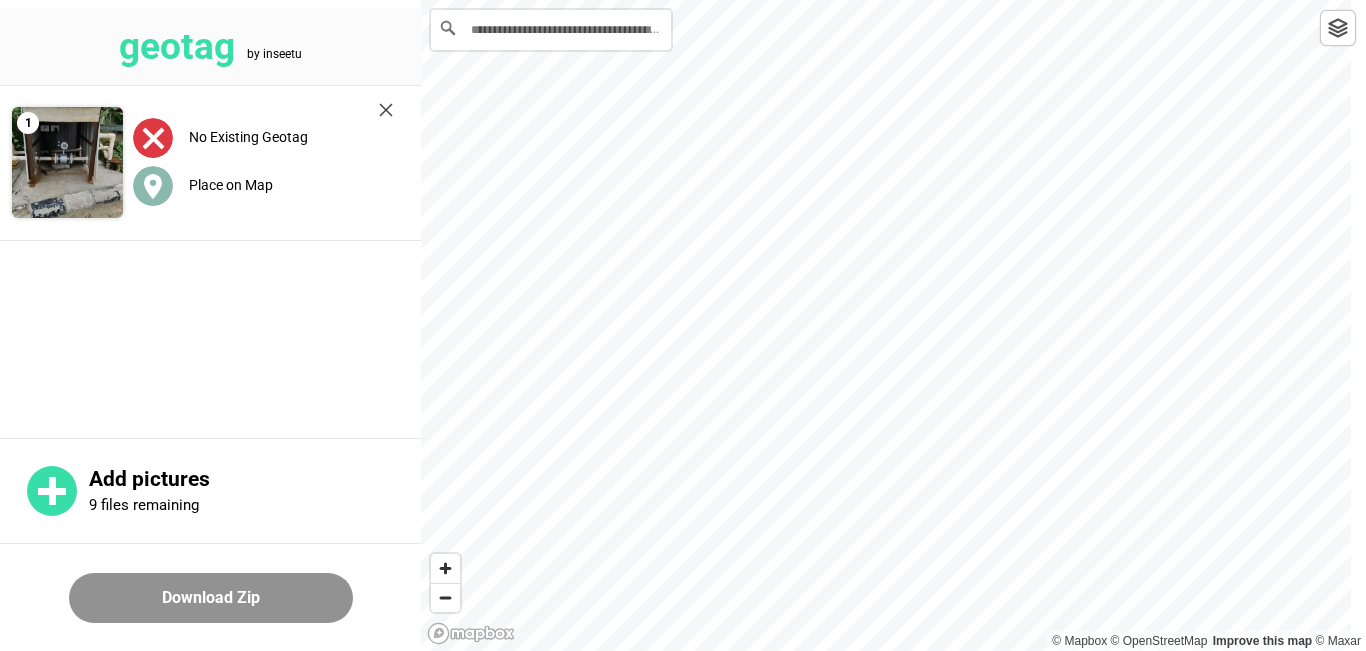 click on "Place on Map" at bounding box center (231, 185) 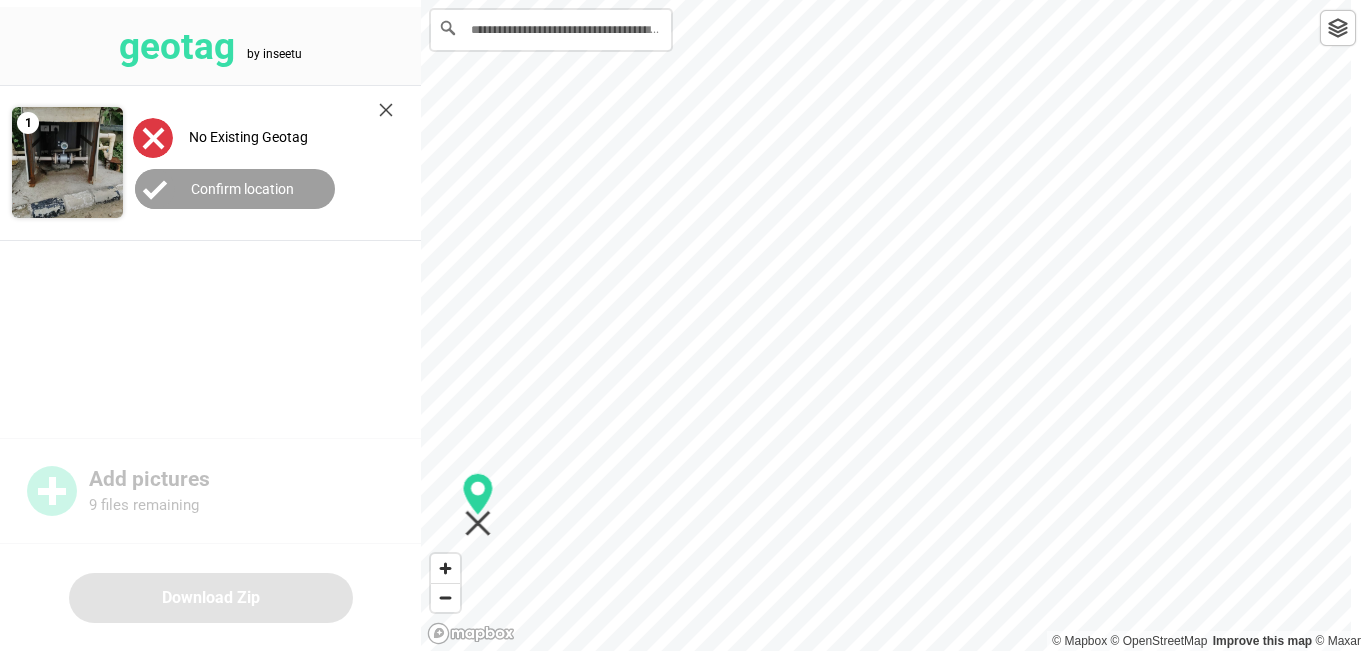 click at bounding box center (893, 0) 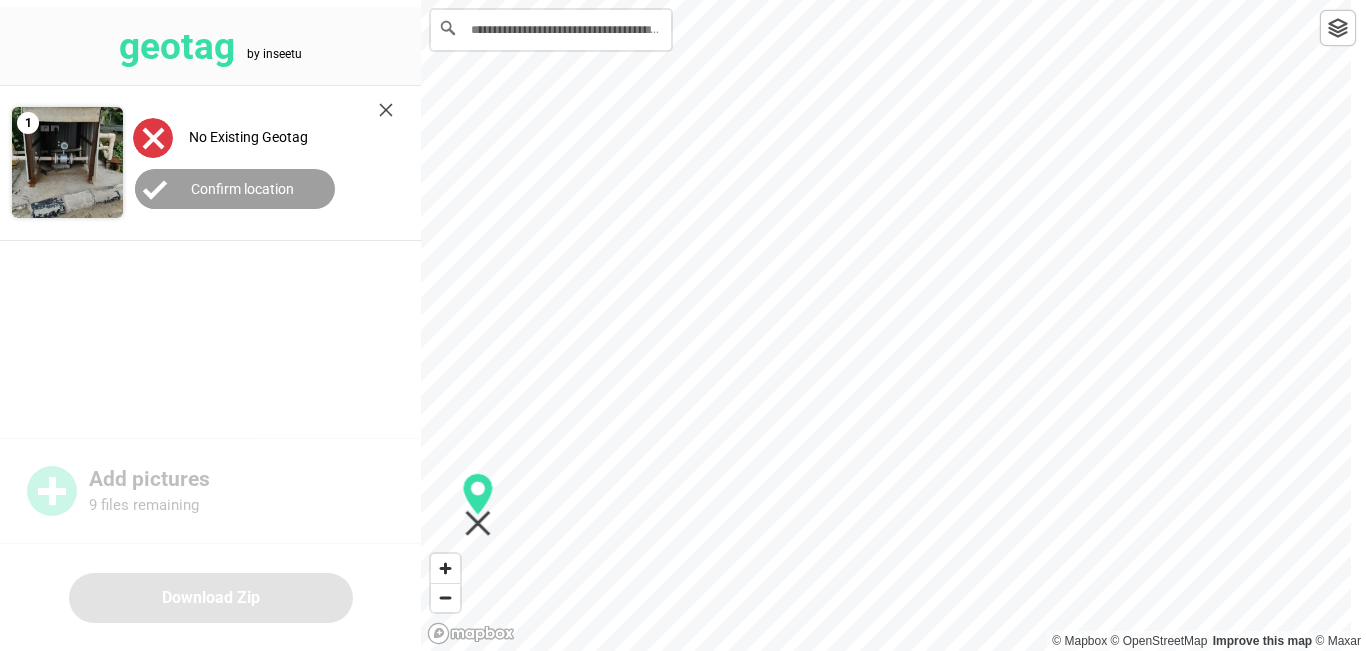 click on "No Existing Geotag" at bounding box center (248, 137) 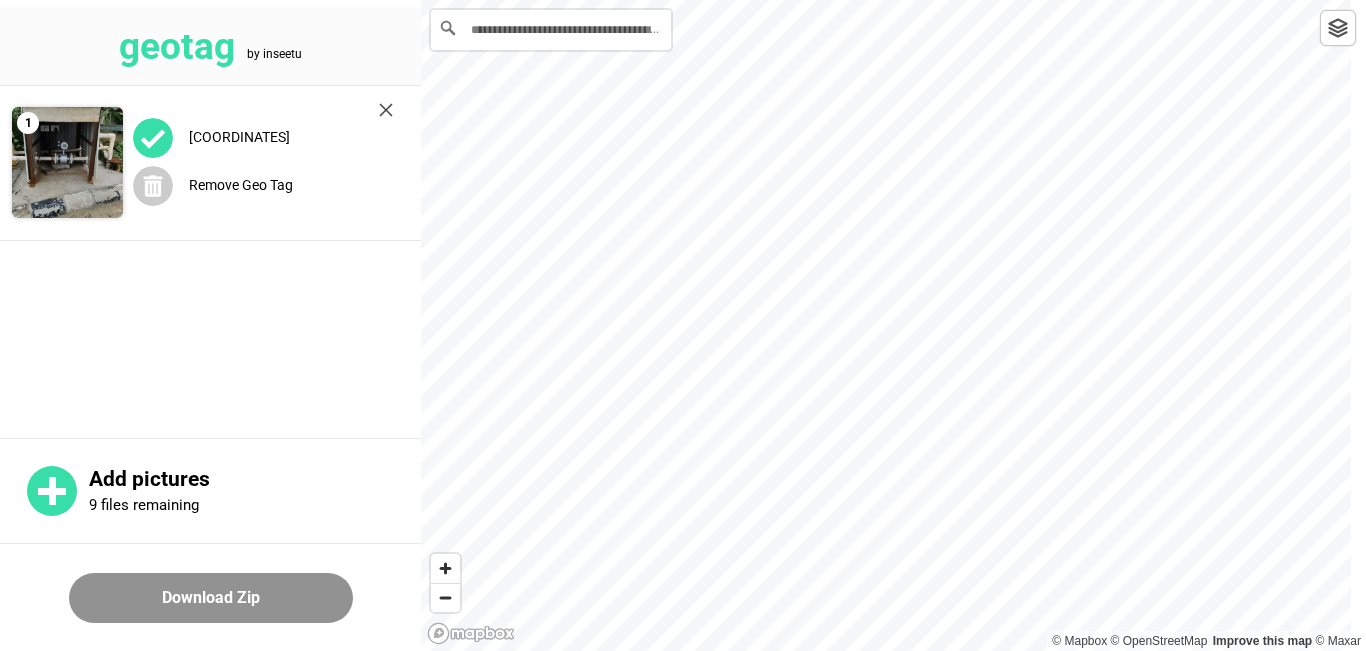 click on "**********" at bounding box center [683, 0] 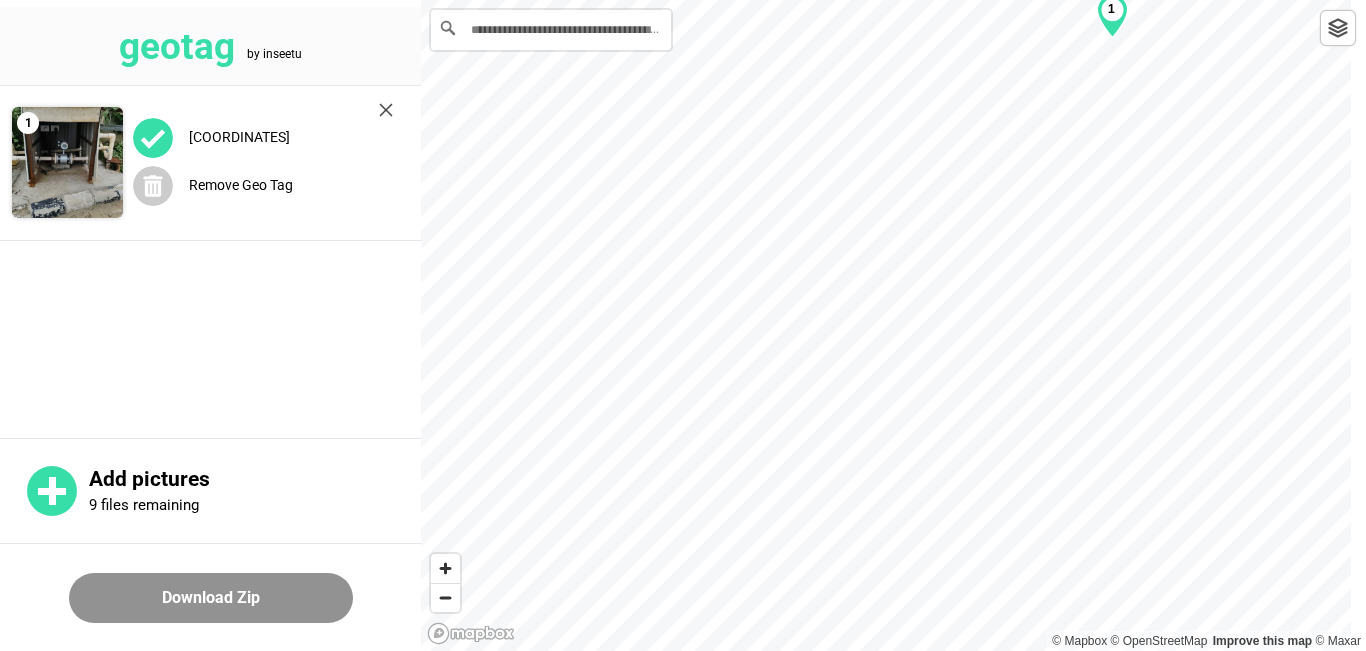 drag, startPoint x: 1109, startPoint y: 8, endPoint x: 268, endPoint y: 96, distance: 845.5915 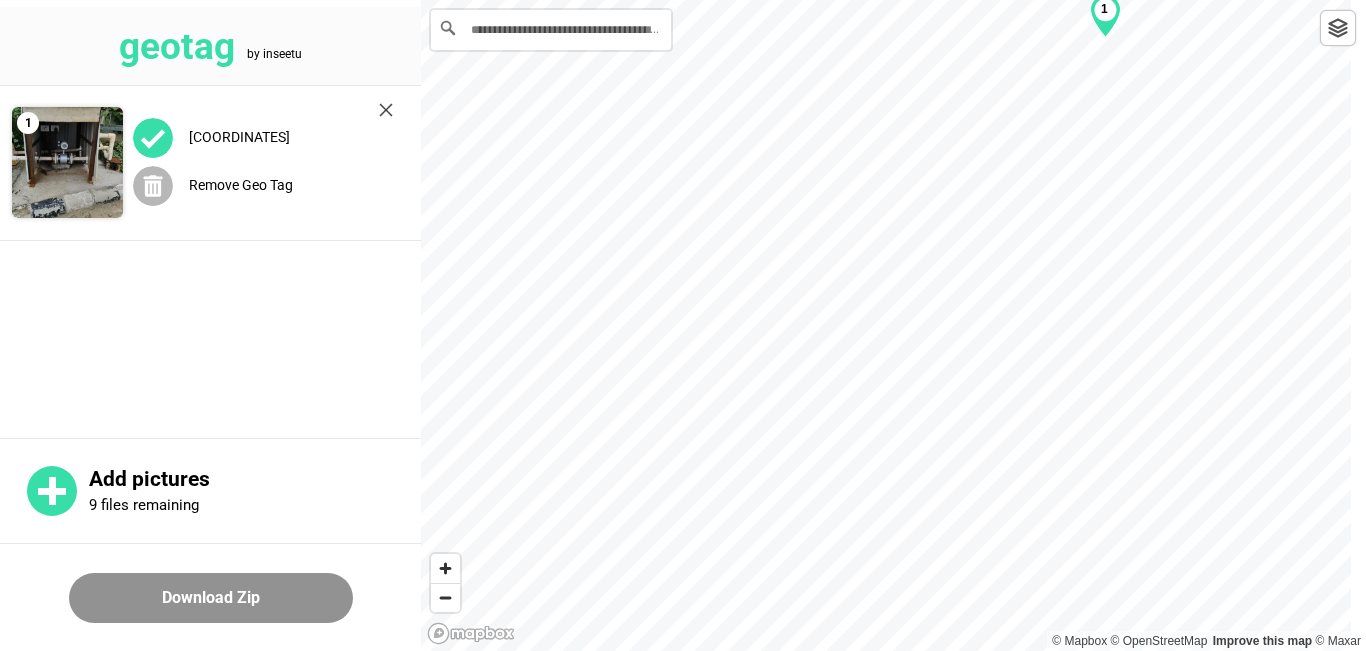 click on "Remove Geo Tag" at bounding box center [241, 185] 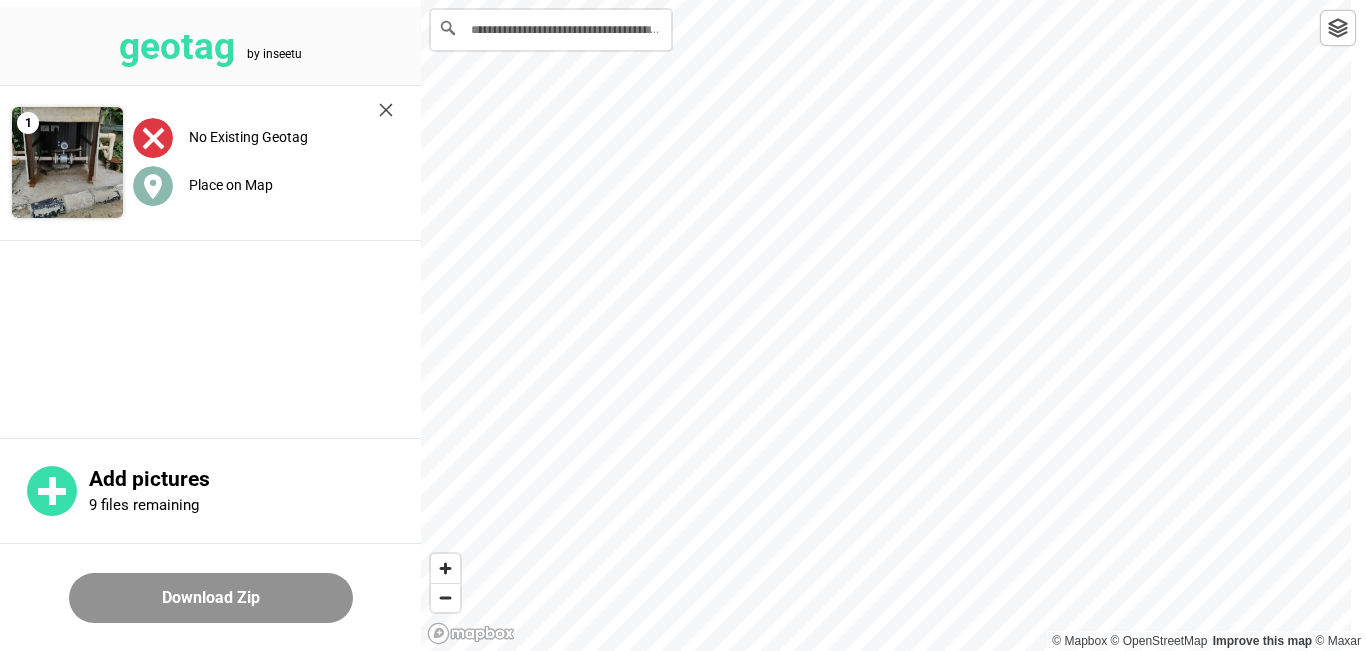 click on "Place on Map" at bounding box center (231, 185) 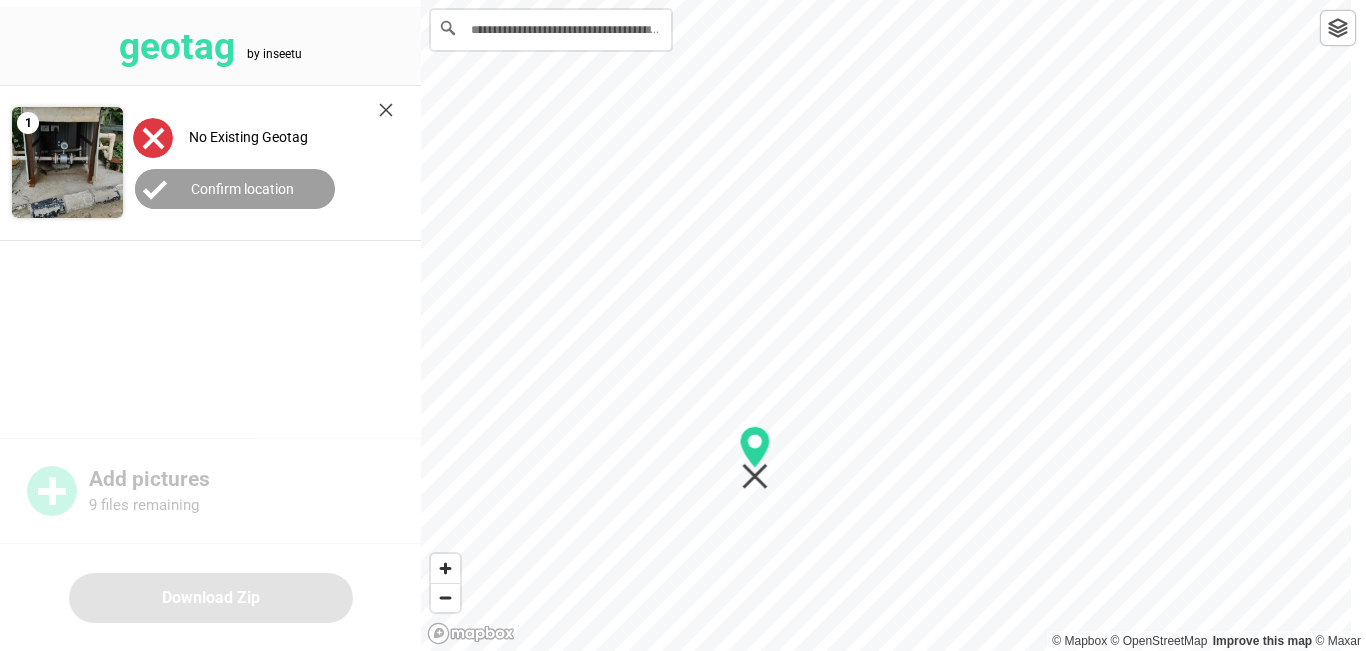 click at bounding box center [893, 0] 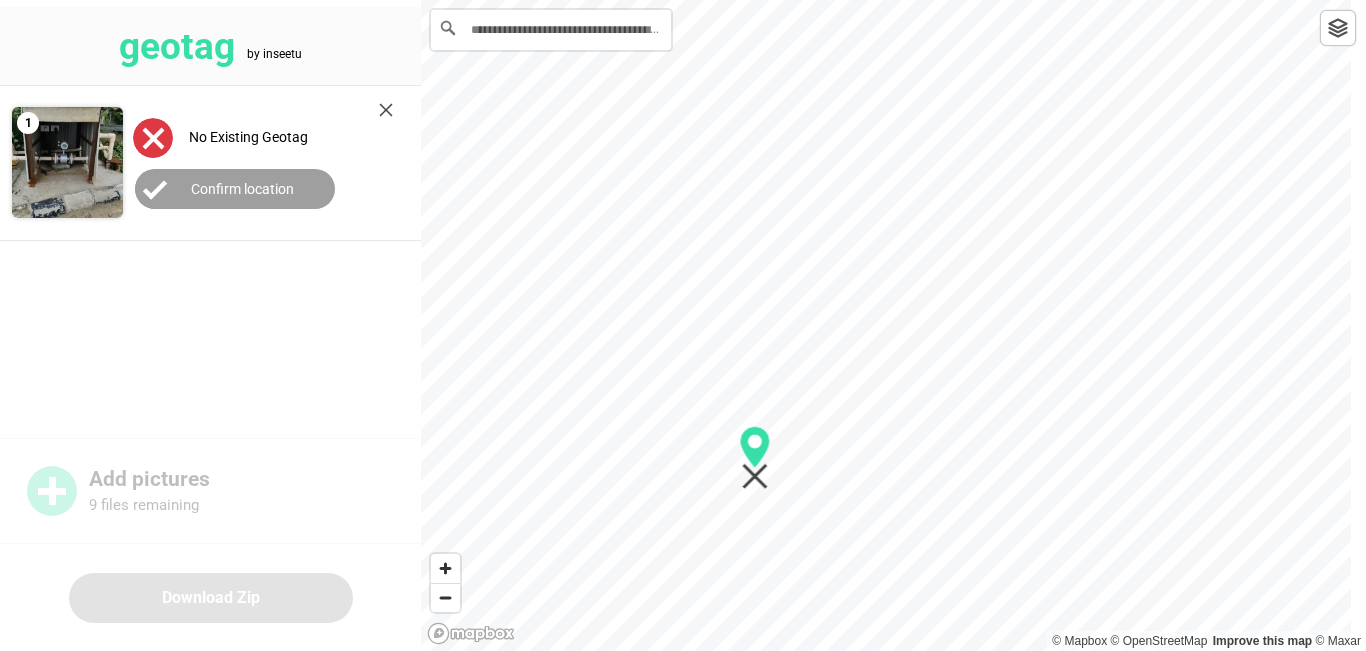 click on "Confirm location" at bounding box center [235, 189] 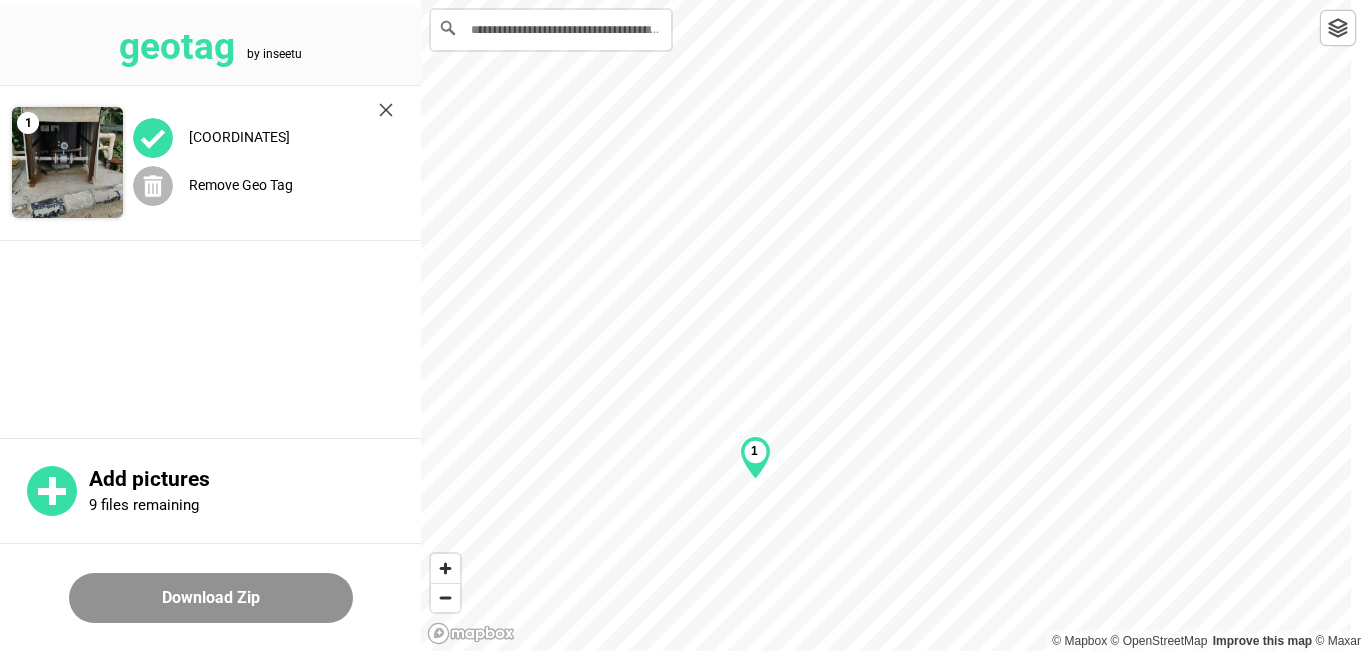 click on "Remove Geo Tag" at bounding box center (241, 185) 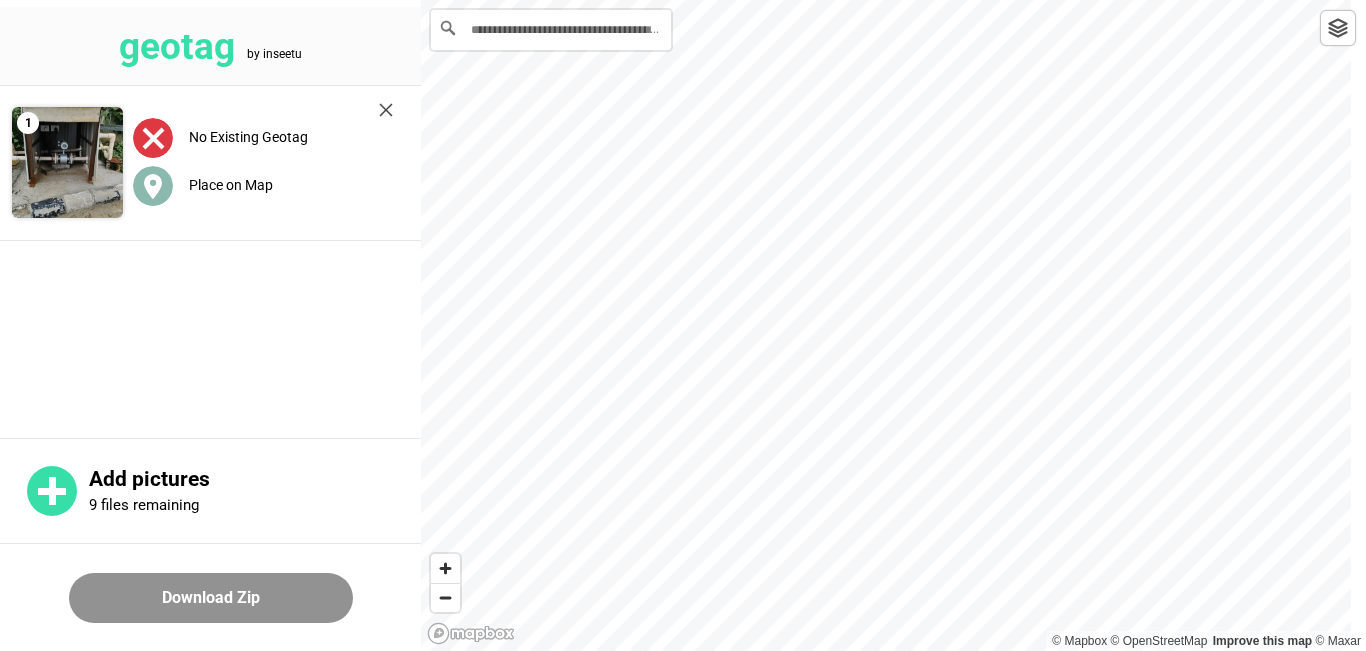 click on "Place on Map" at bounding box center (231, 185) 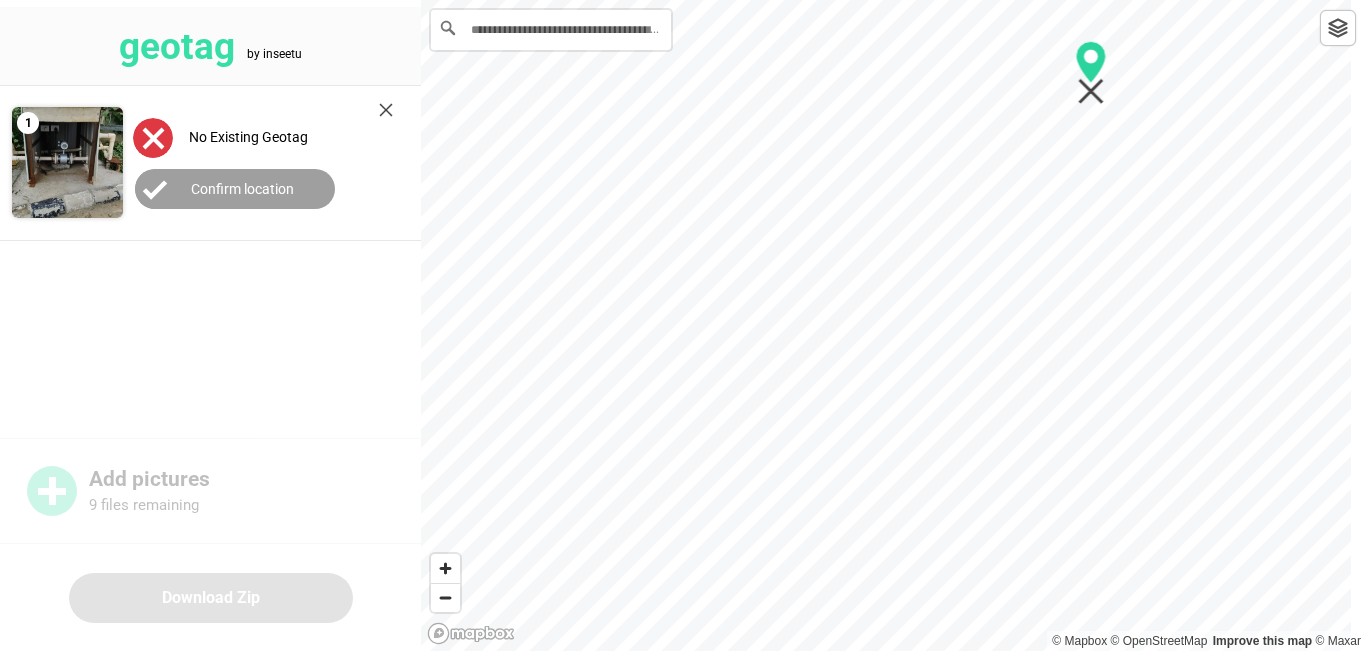 click at bounding box center (893, 0) 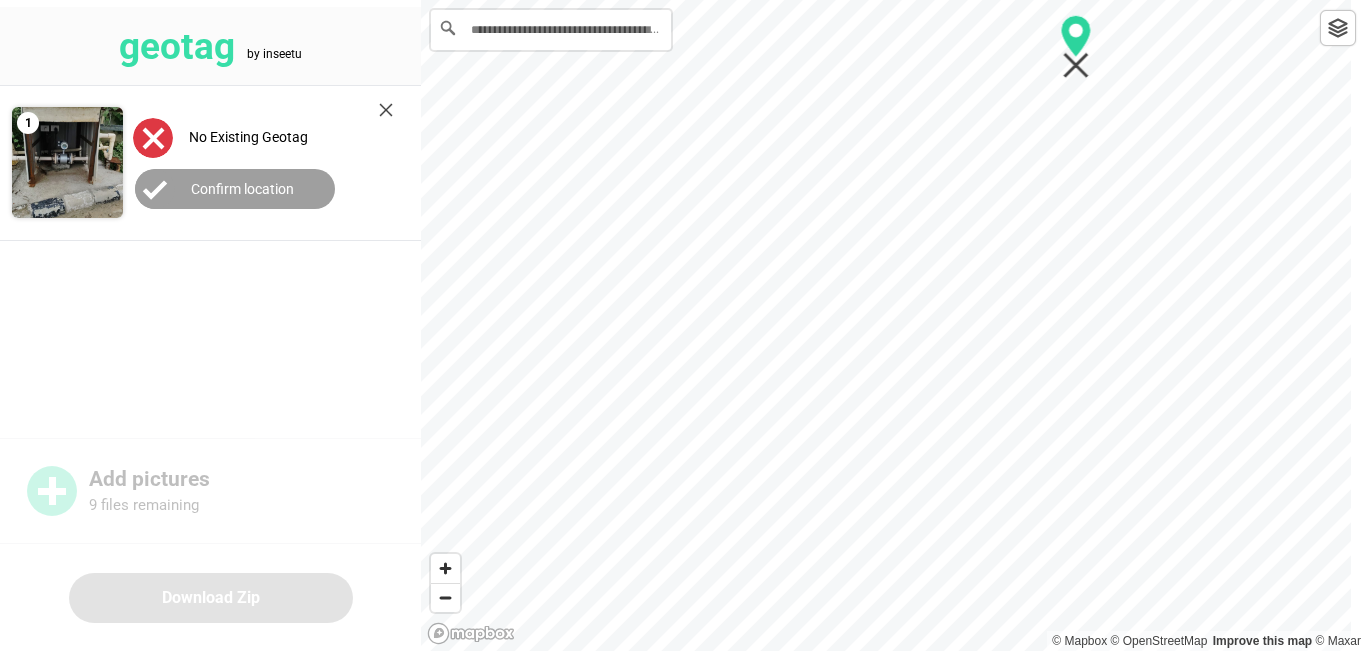 click at bounding box center [893, 0] 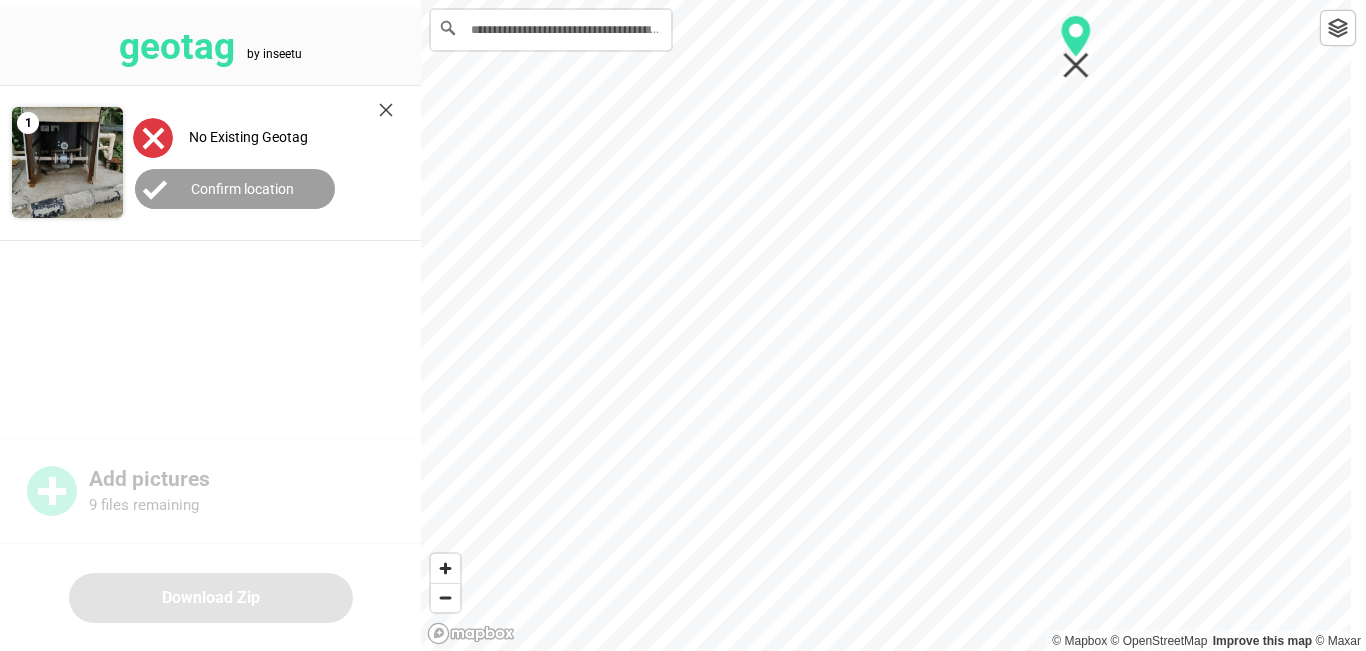 click on "**********" at bounding box center (893, 325) 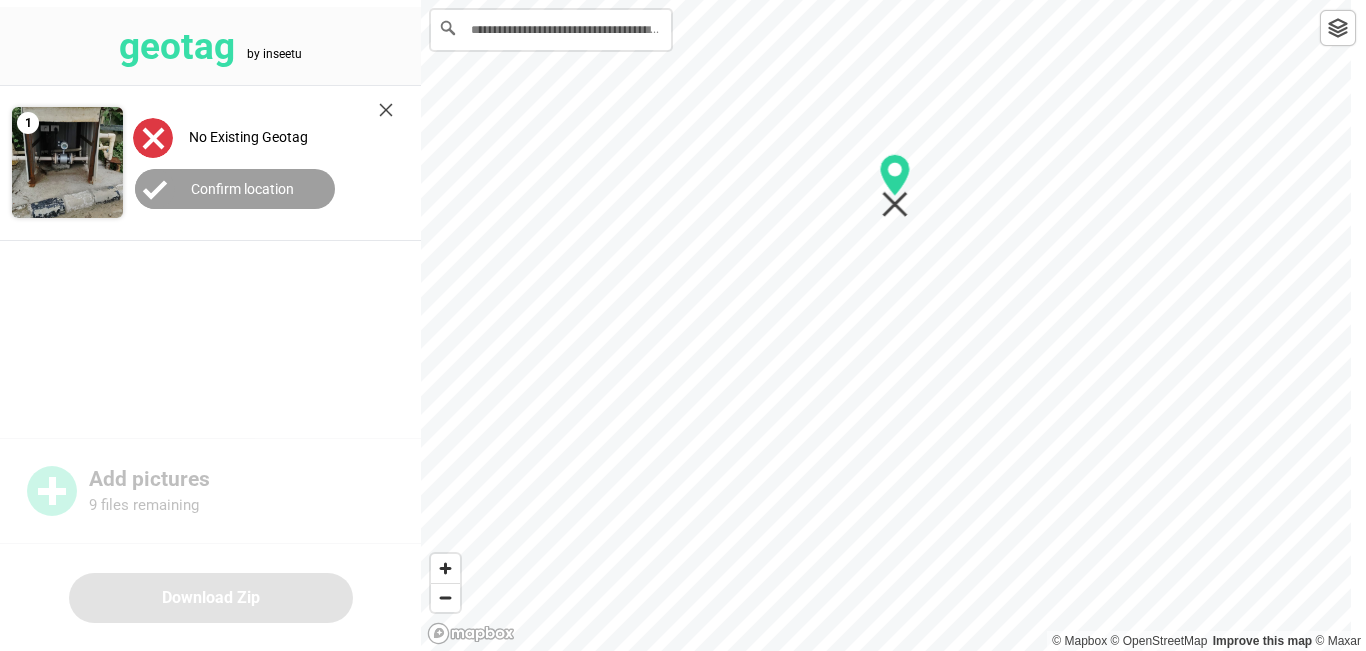 click at bounding box center (893, 0) 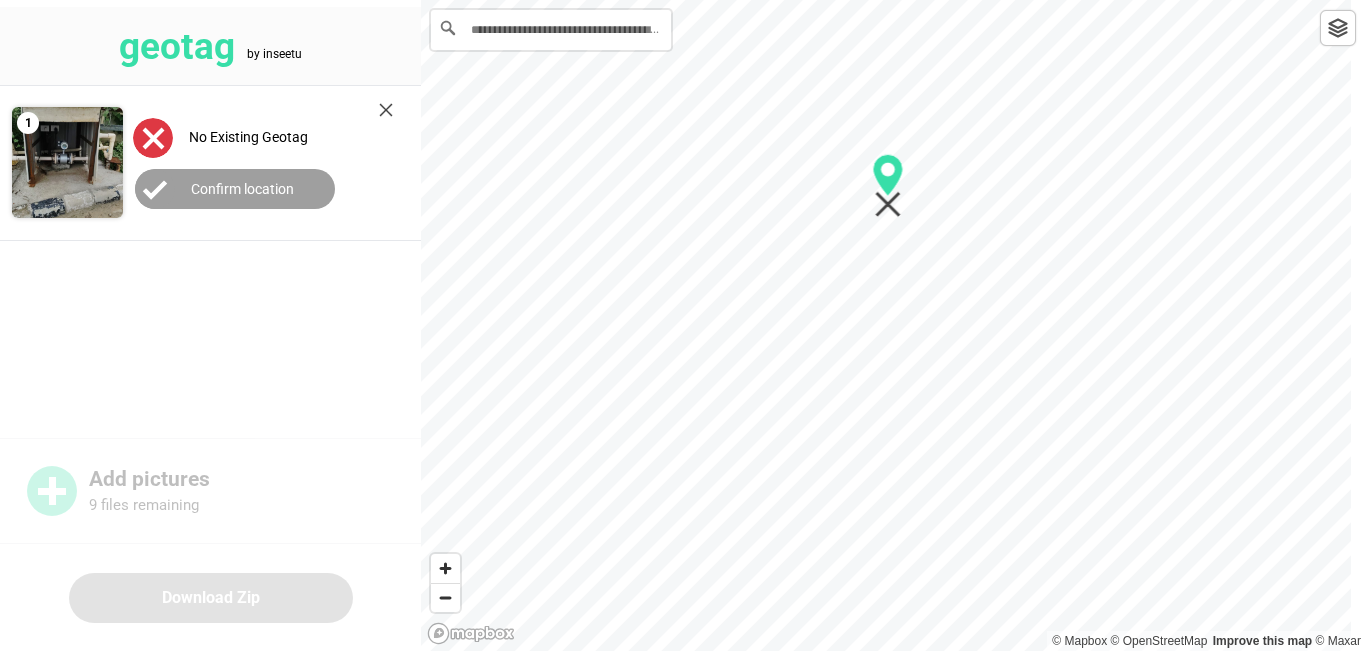 click on "Confirm location" at bounding box center (242, 189) 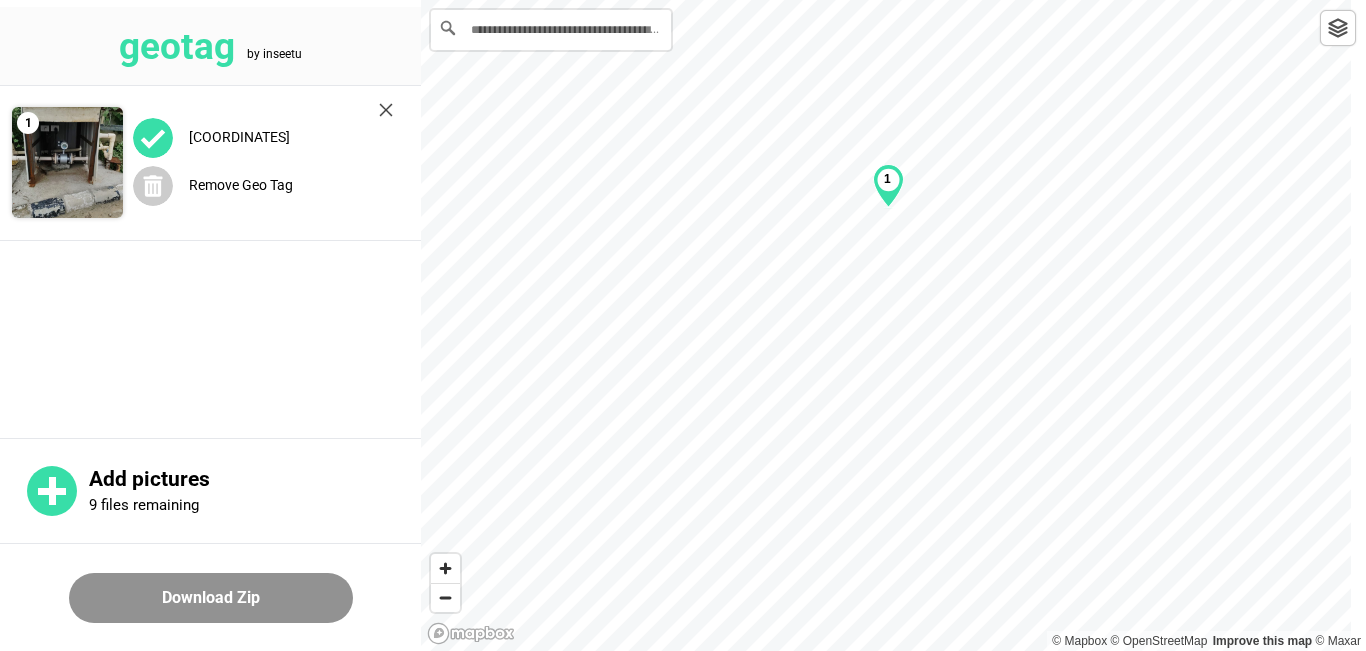click at bounding box center [153, 138] 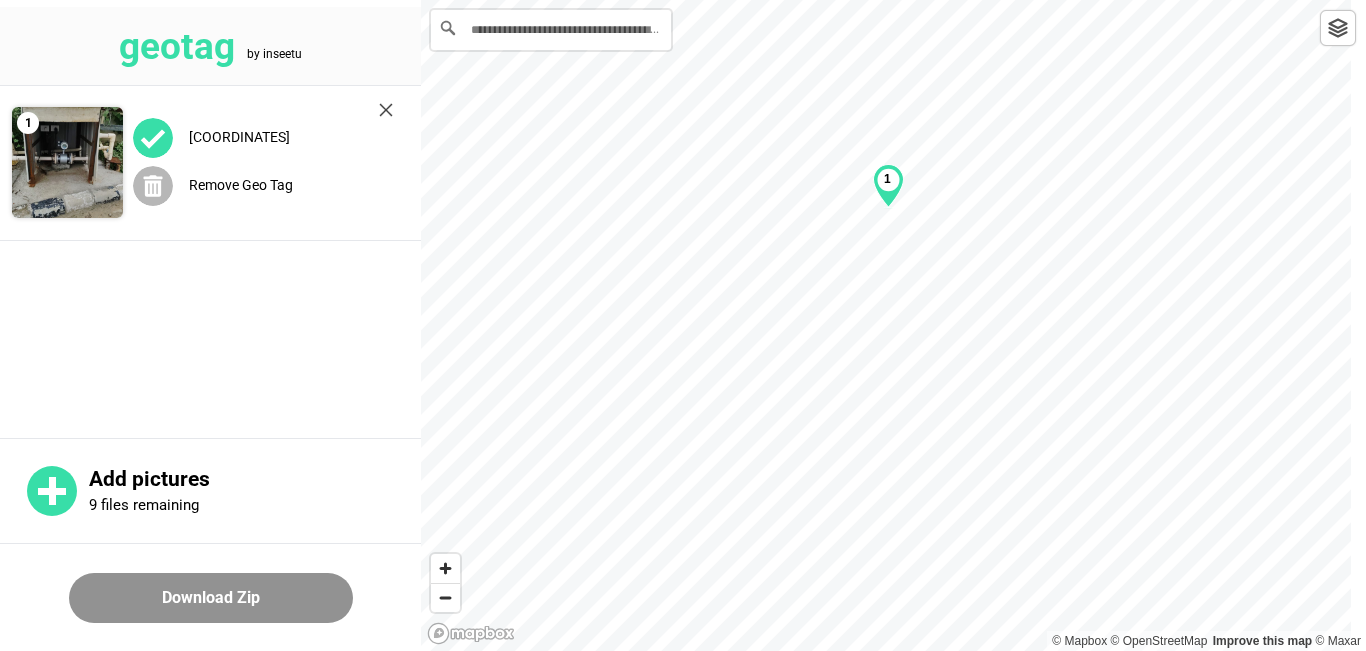 click 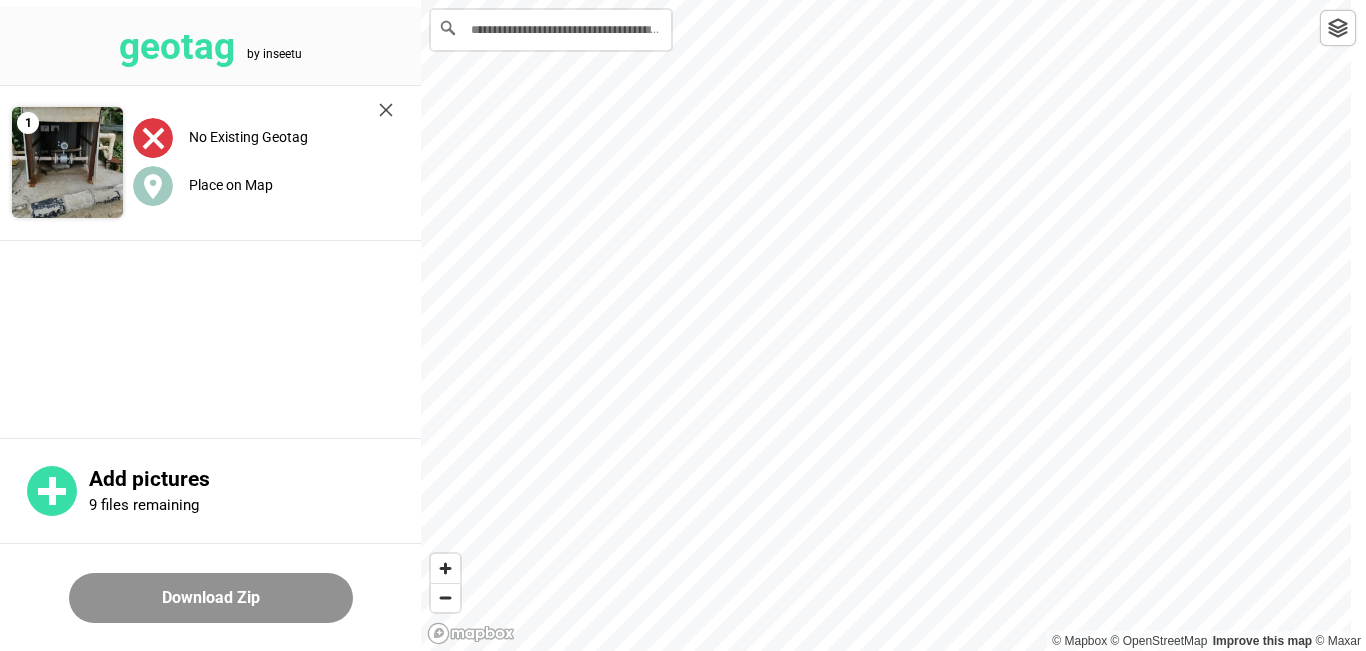 click on "No Existing Geotag" at bounding box center (263, 137) 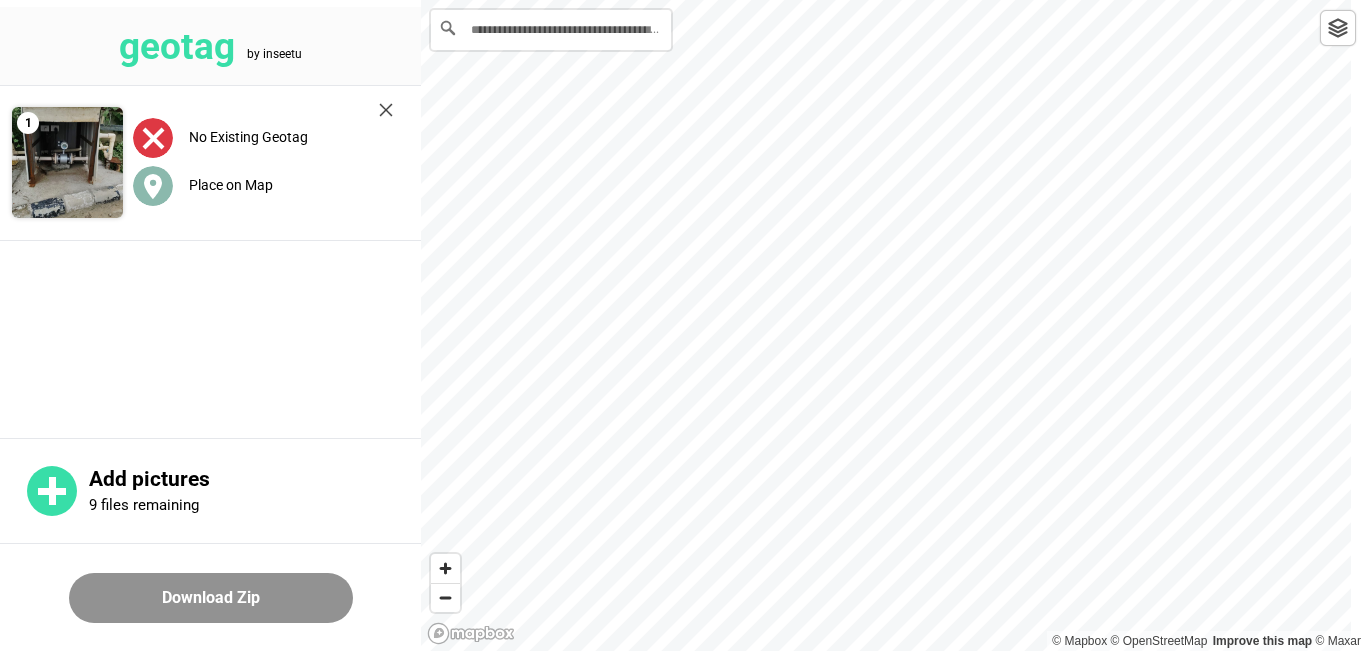 click on "Place on Map" at bounding box center (231, 185) 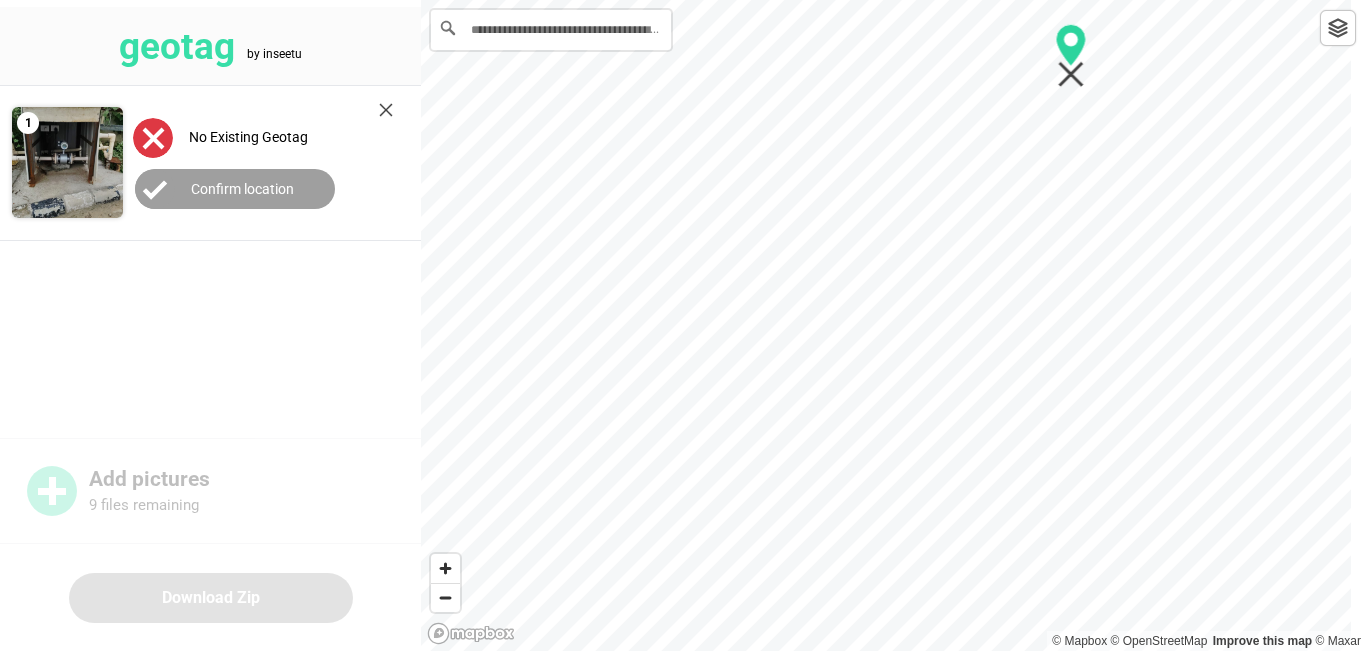 click at bounding box center (893, 0) 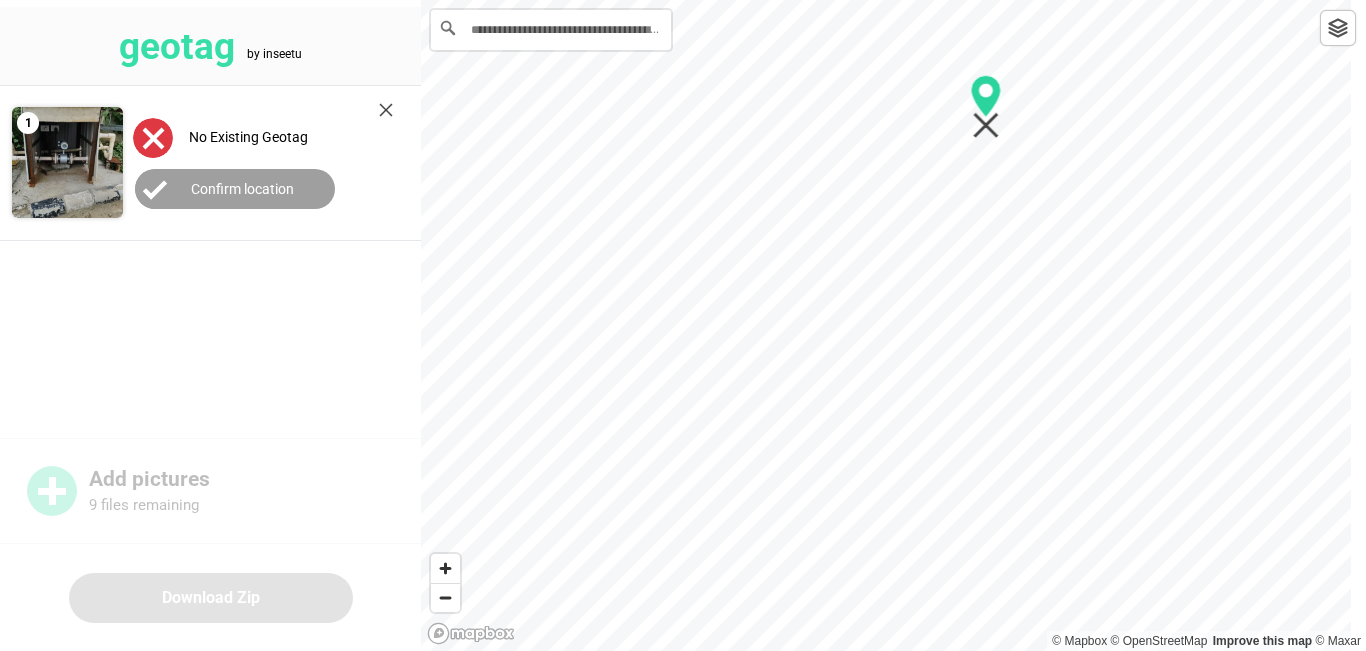 click at bounding box center (893, 0) 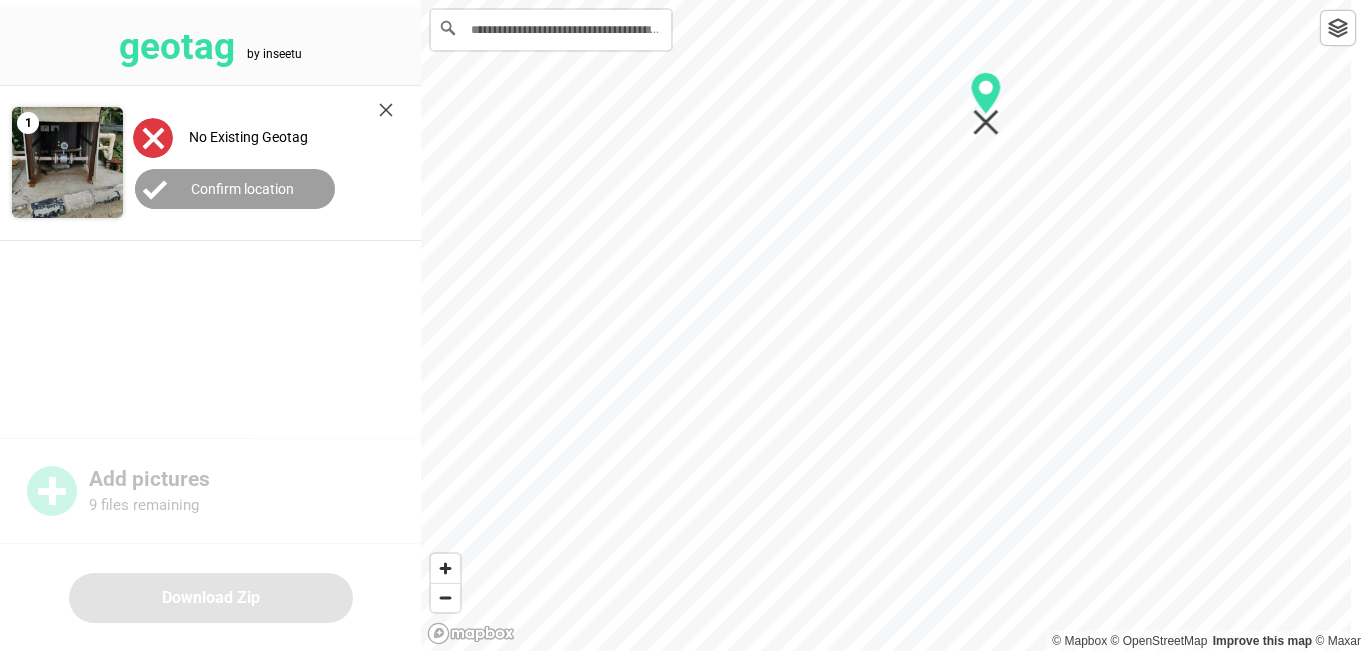 click on "Confirm location" at bounding box center [235, 189] 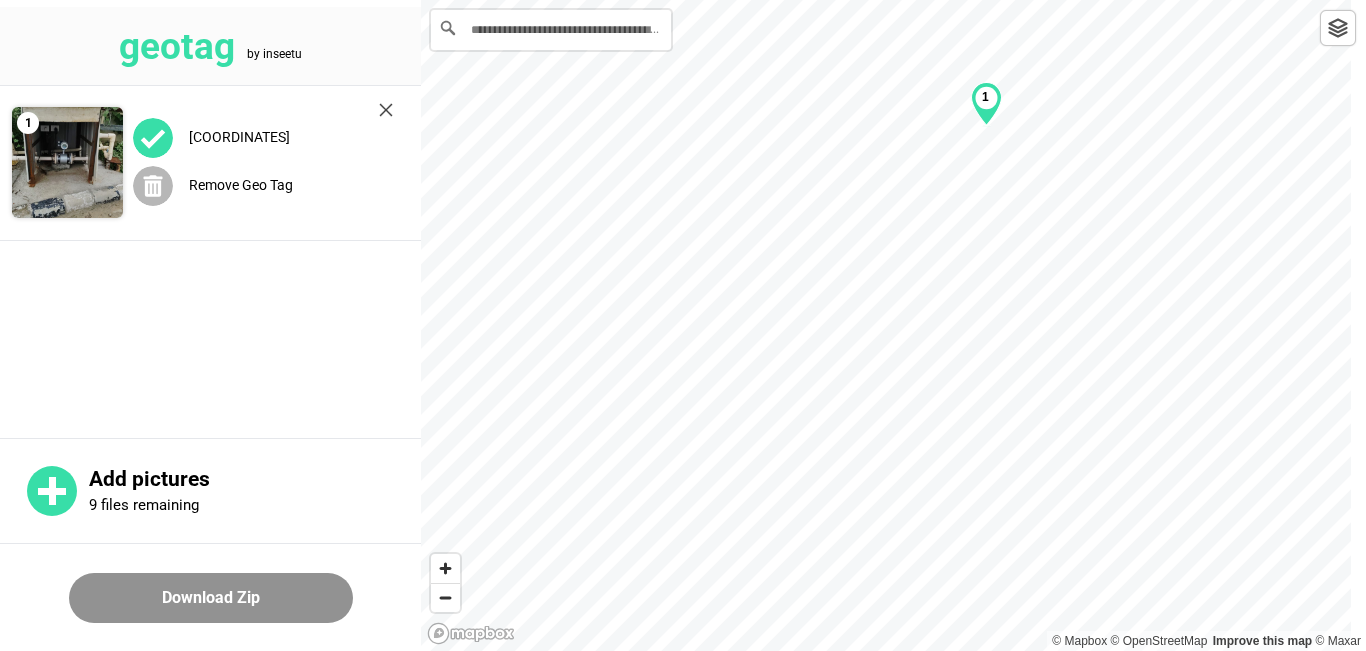 click on "Remove Geo Tag" at bounding box center [241, 185] 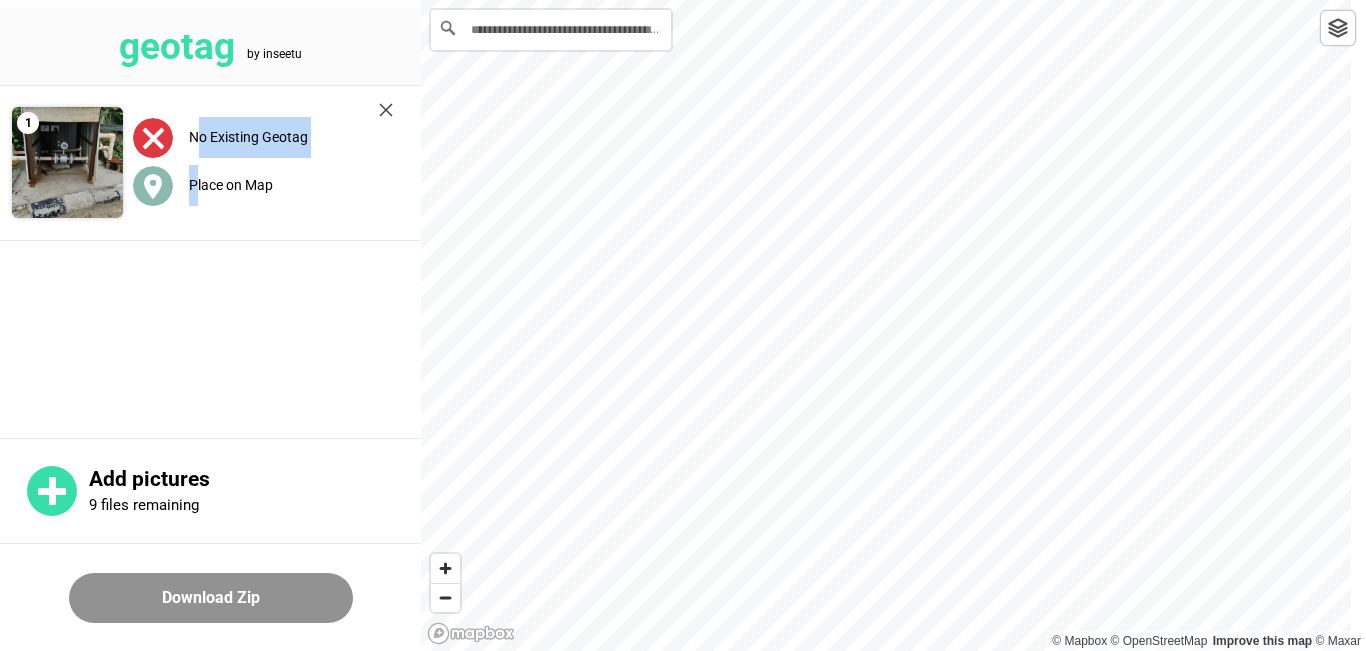 drag, startPoint x: 197, startPoint y: 152, endPoint x: 197, endPoint y: 171, distance: 19 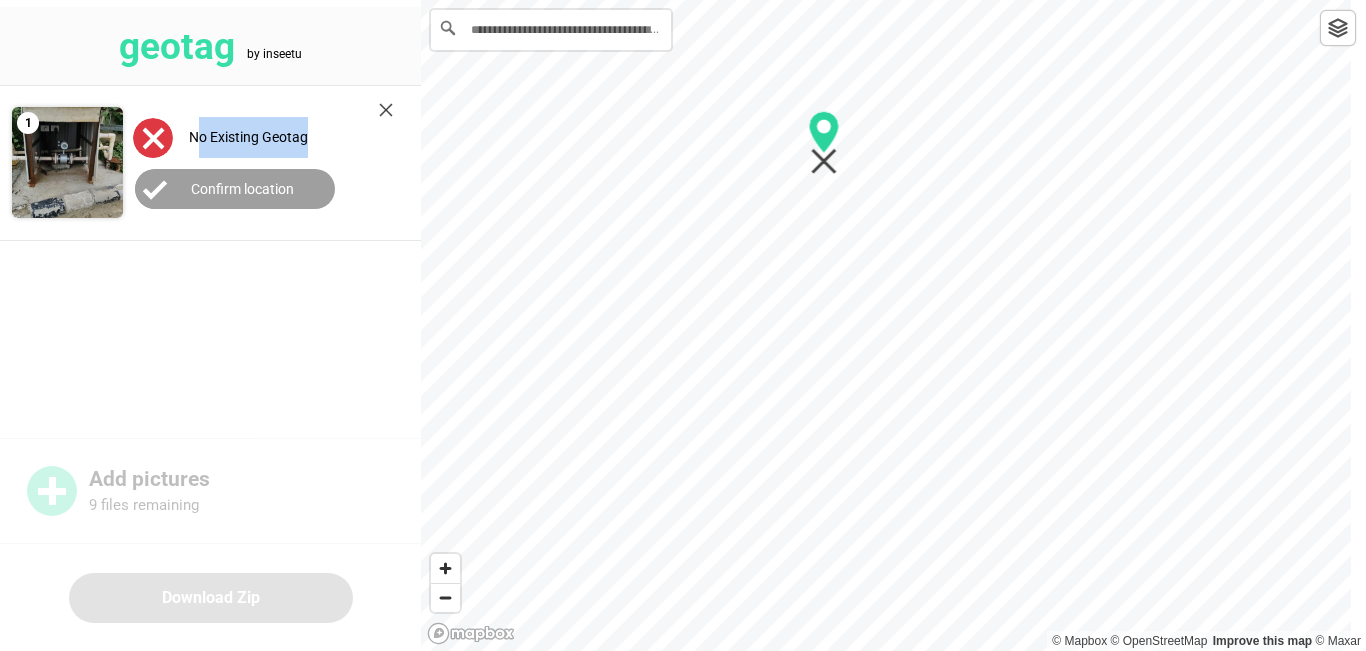 click at bounding box center [893, 0] 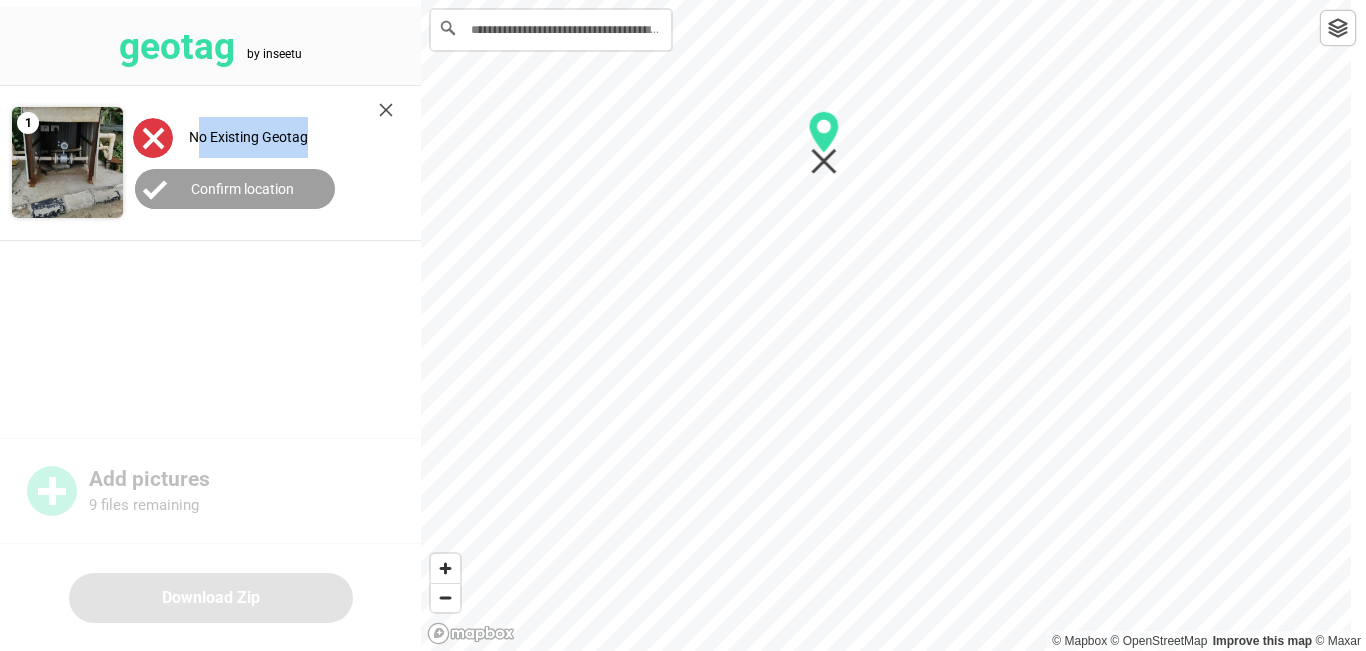 click on "Confirm location" at bounding box center [242, 189] 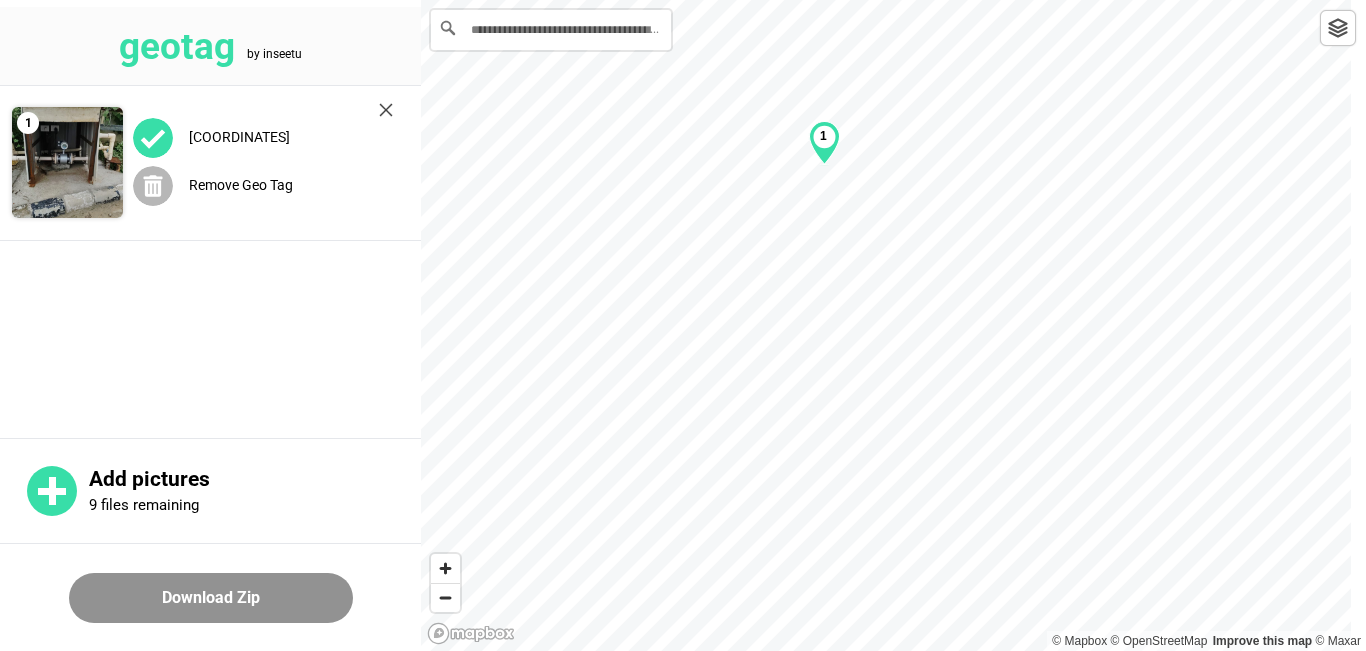 click on "Remove Geo Tag" at bounding box center (241, 185) 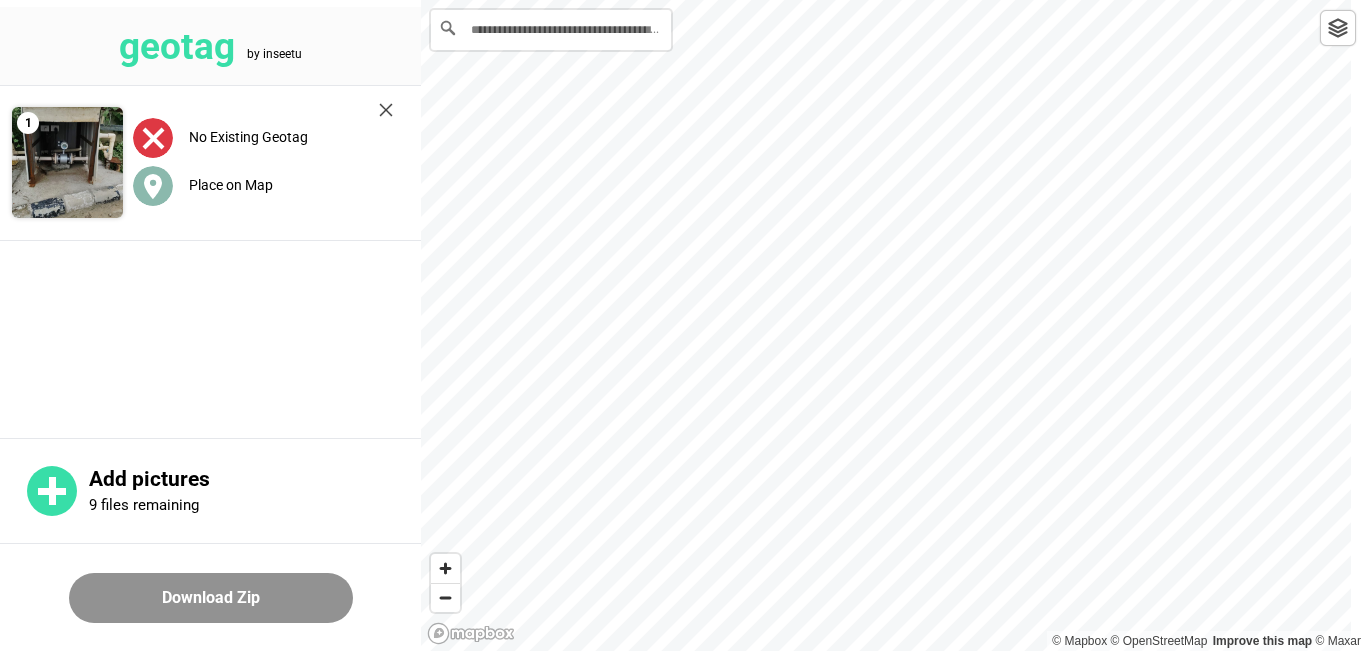 click on "Place on Map" at bounding box center (231, 185) 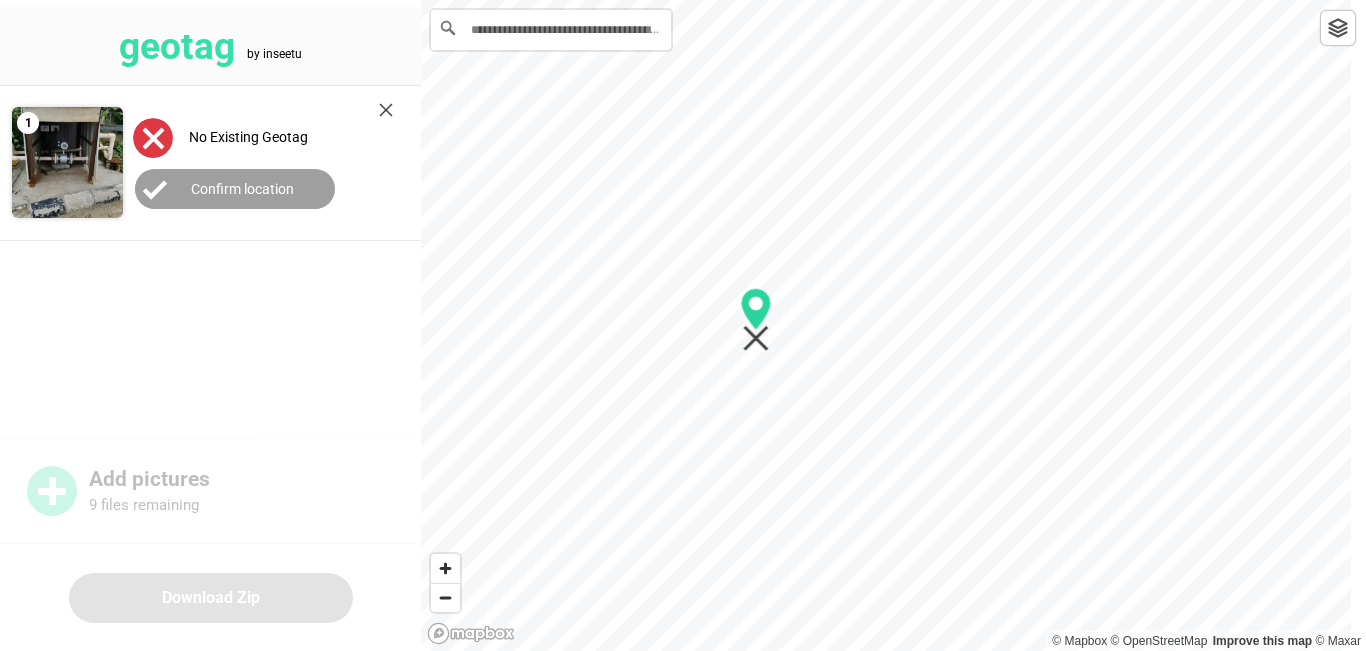 click at bounding box center [893, 0] 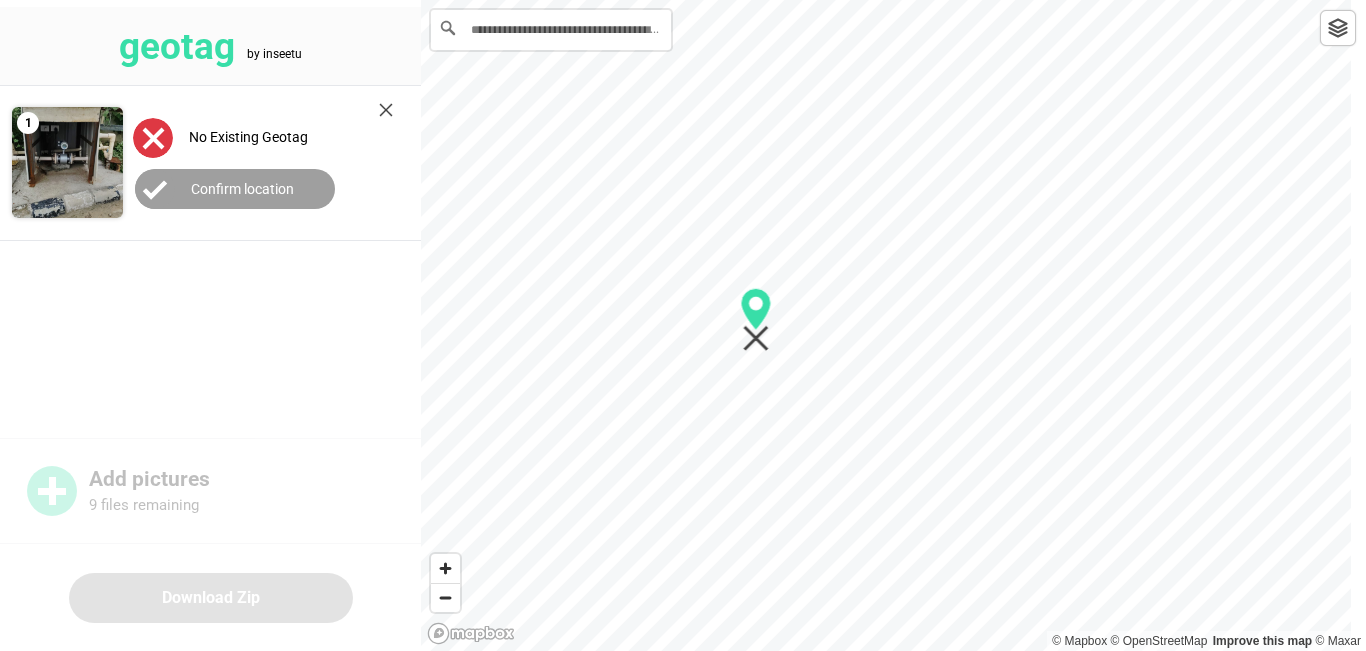 click on "Confirm location" at bounding box center (242, 189) 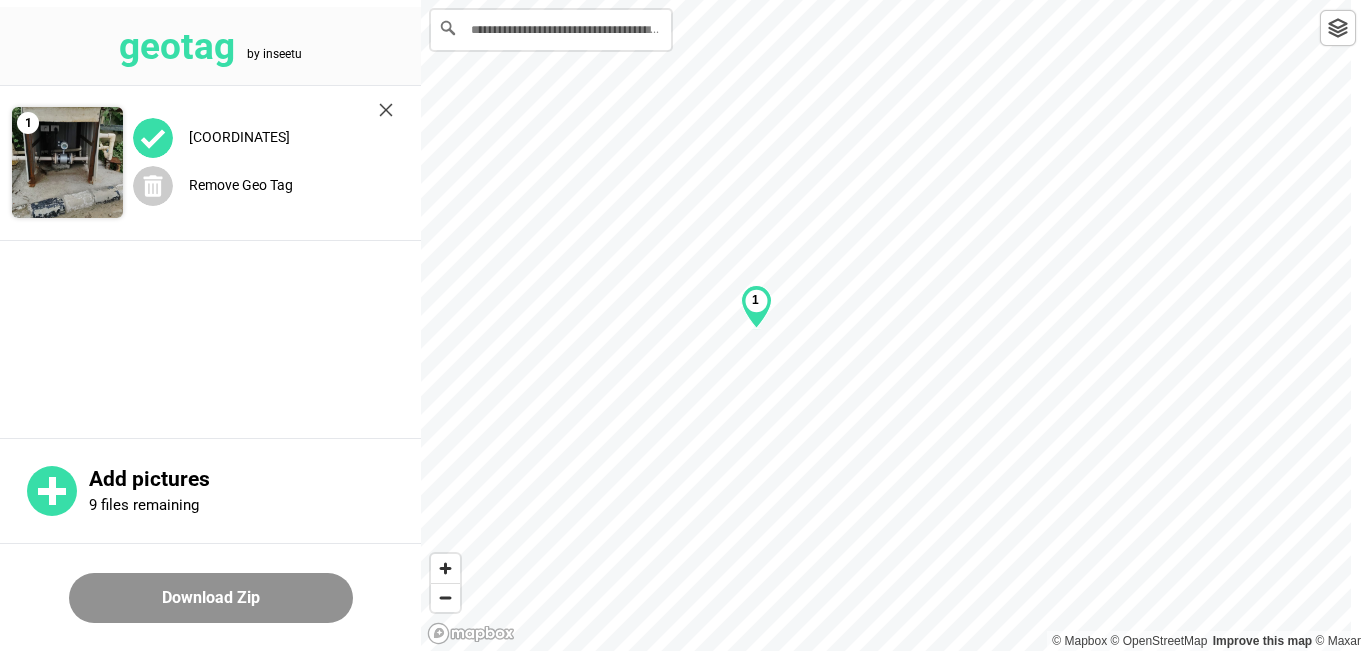 drag, startPoint x: 751, startPoint y: 322, endPoint x: 751, endPoint y: 309, distance: 13 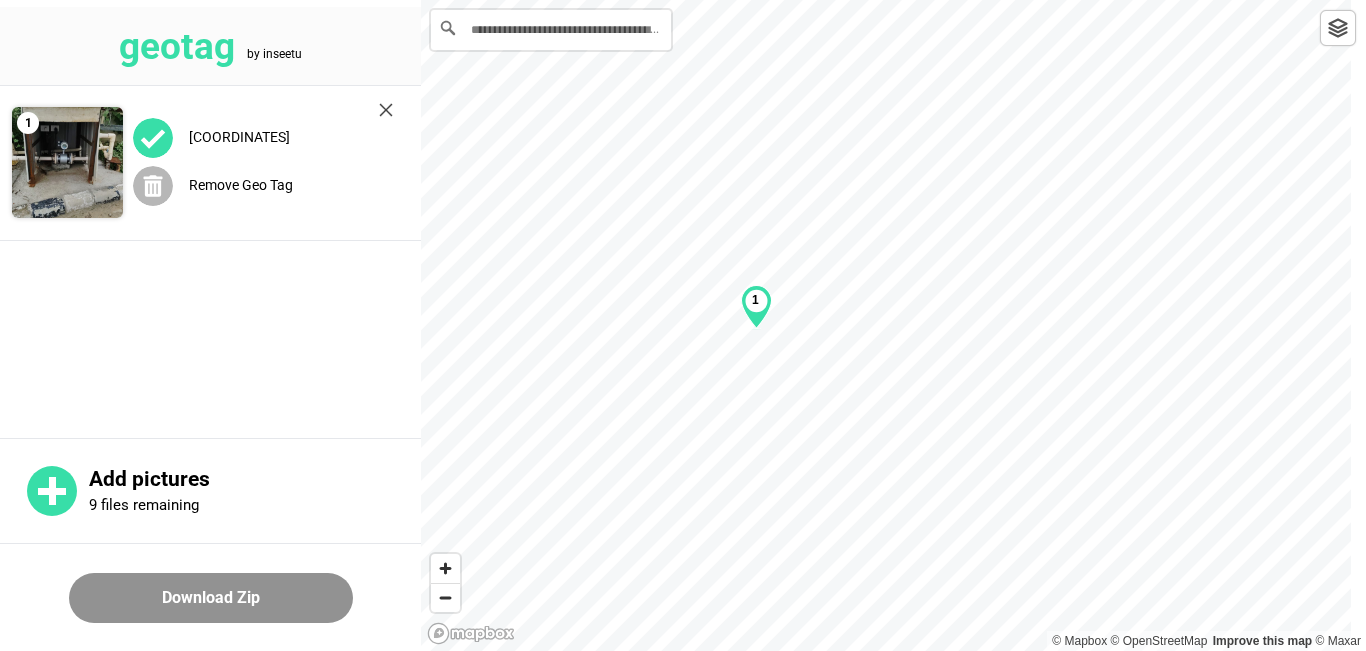 click on "Remove Geo Tag" at bounding box center [241, 185] 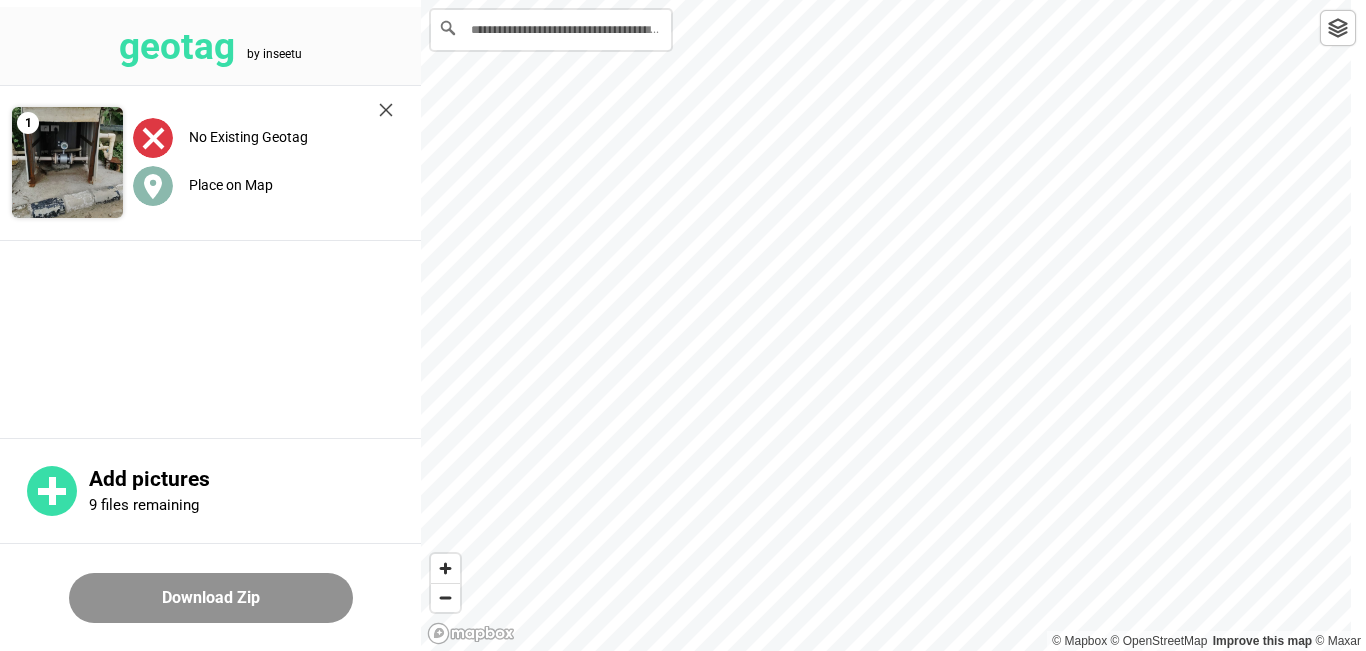 click on "Place on Map" at bounding box center [231, 185] 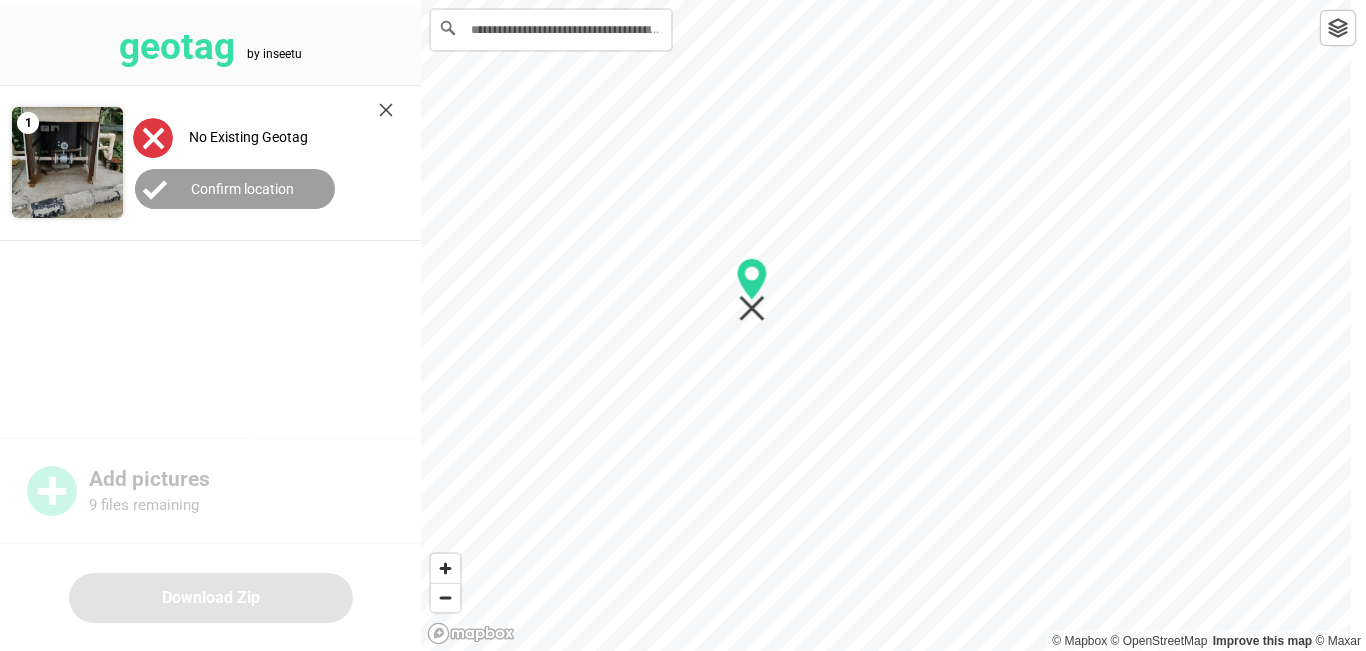 click at bounding box center [893, 0] 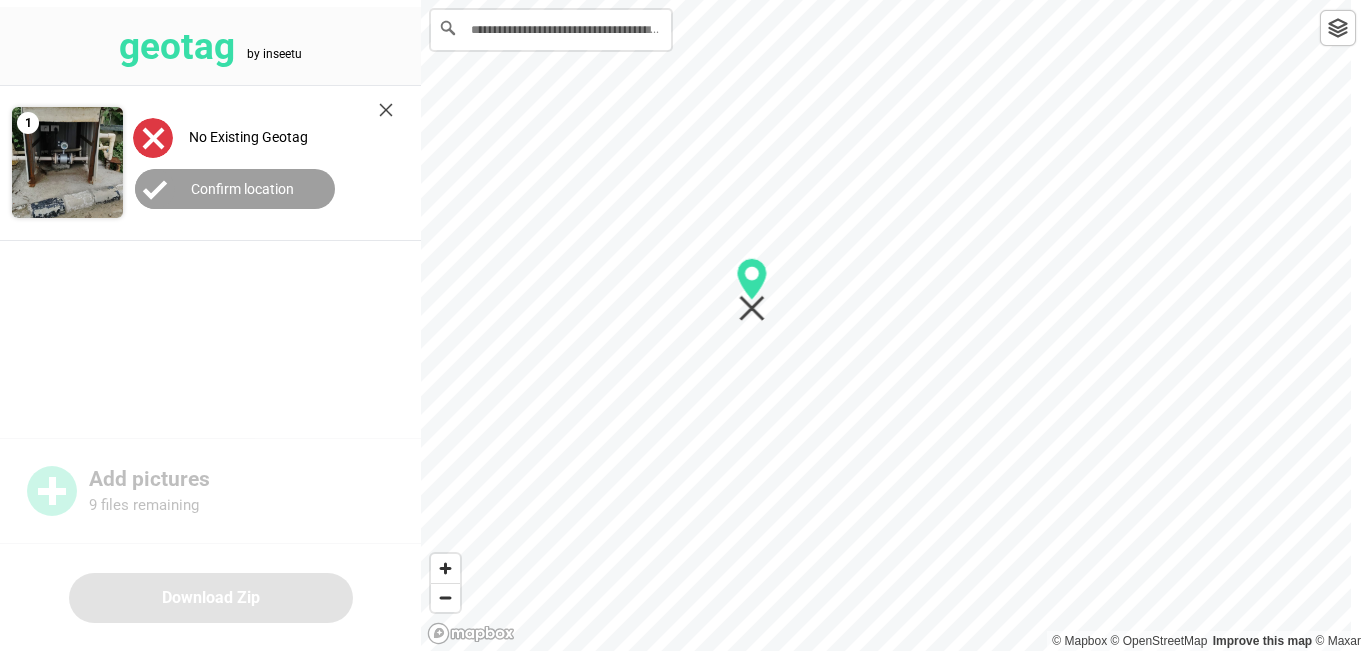 click on "Confirm location" at bounding box center [242, 189] 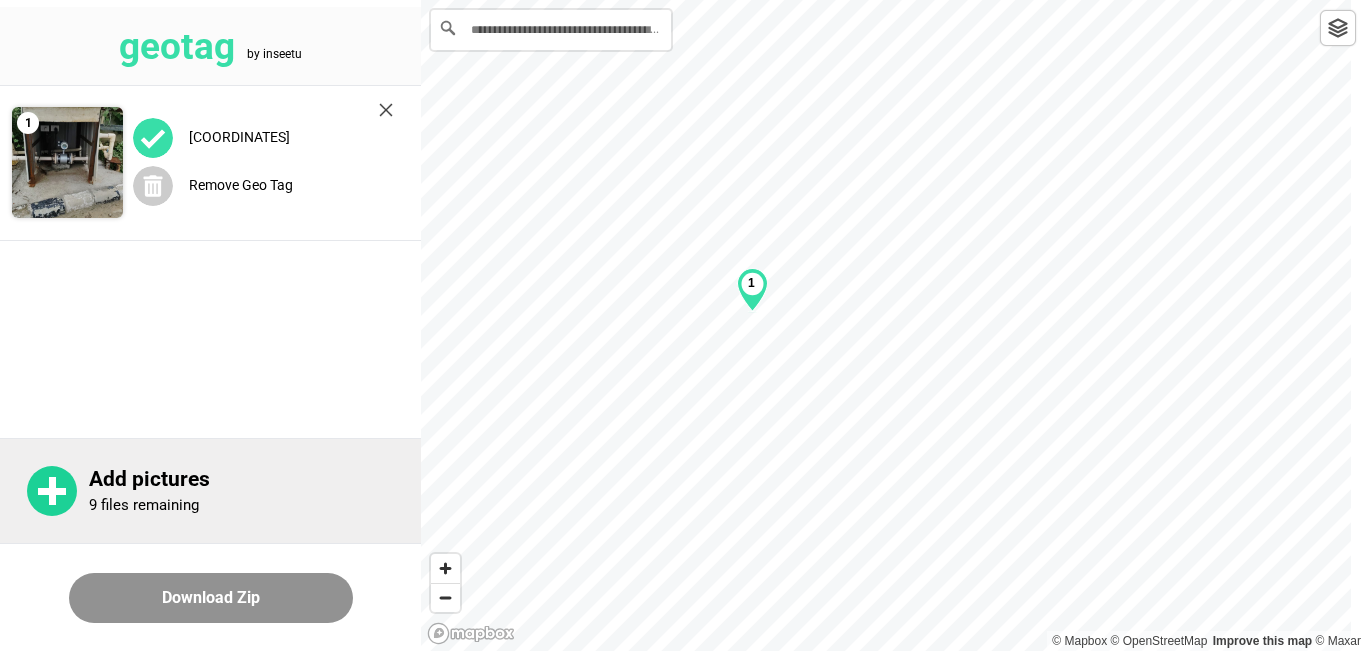 click on "Add pictures" at bounding box center [255, 479] 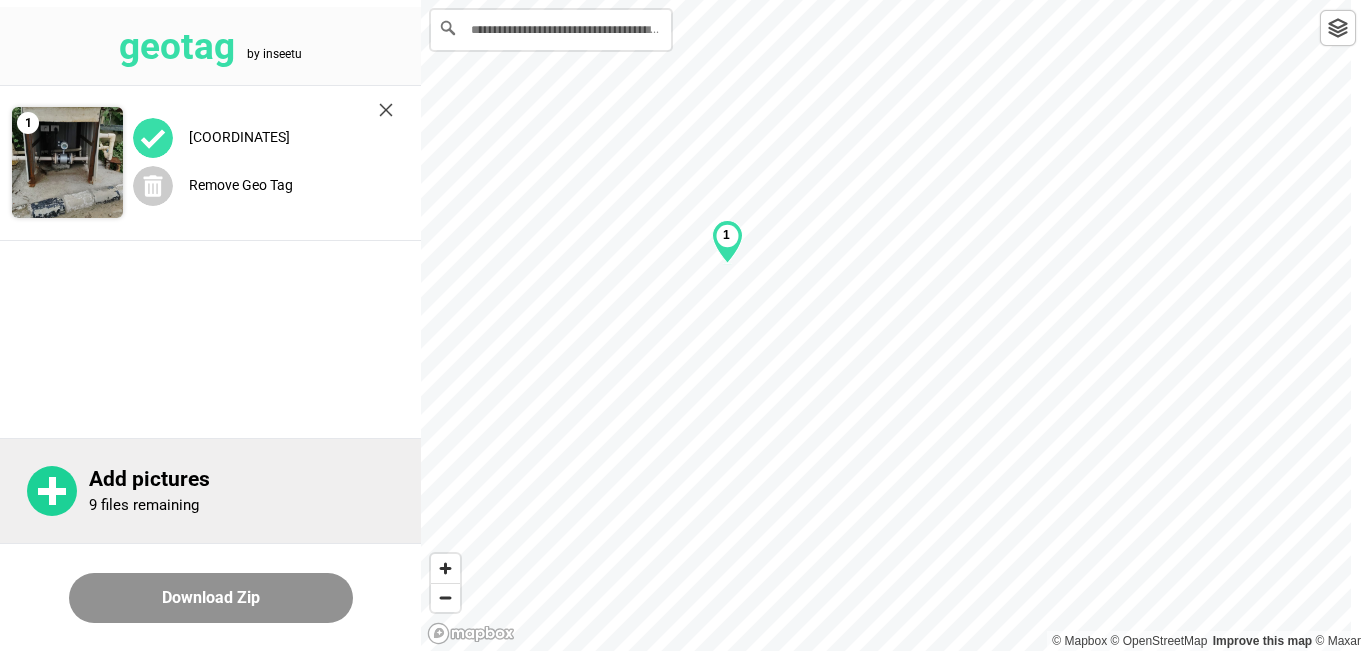 click on "9 files remaining" at bounding box center (144, 505) 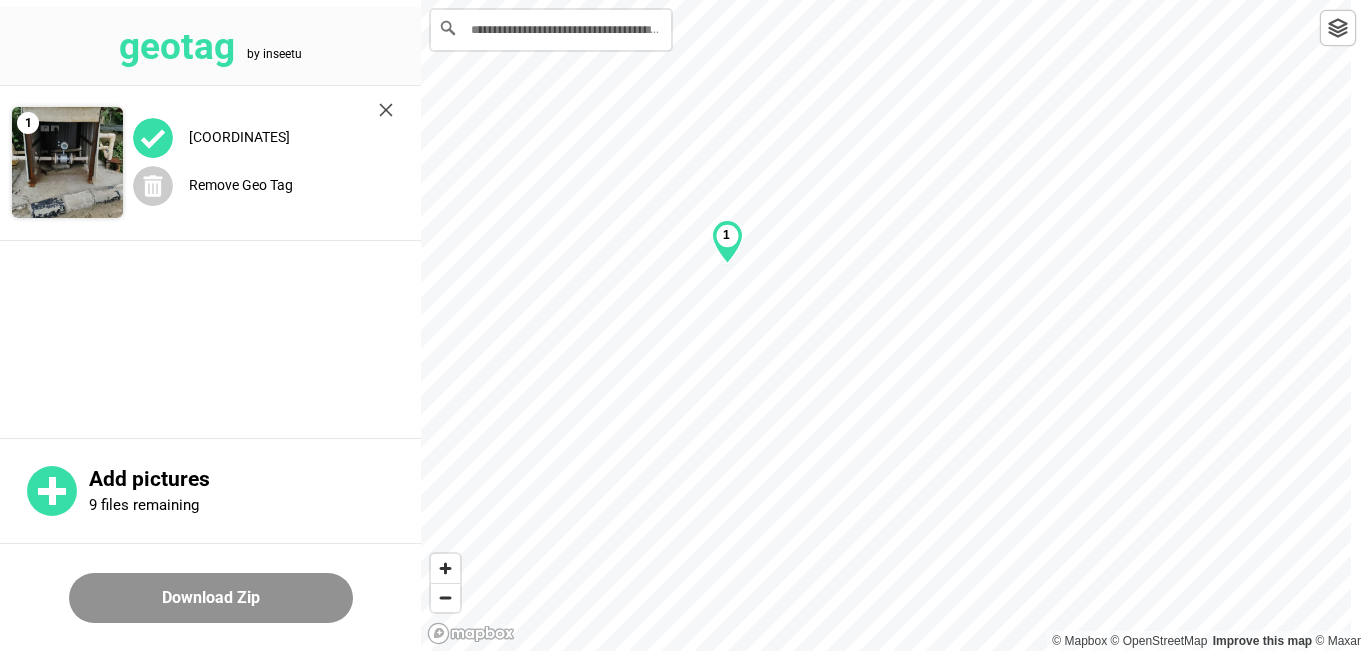 click on "Download Zip" at bounding box center [211, 598] 